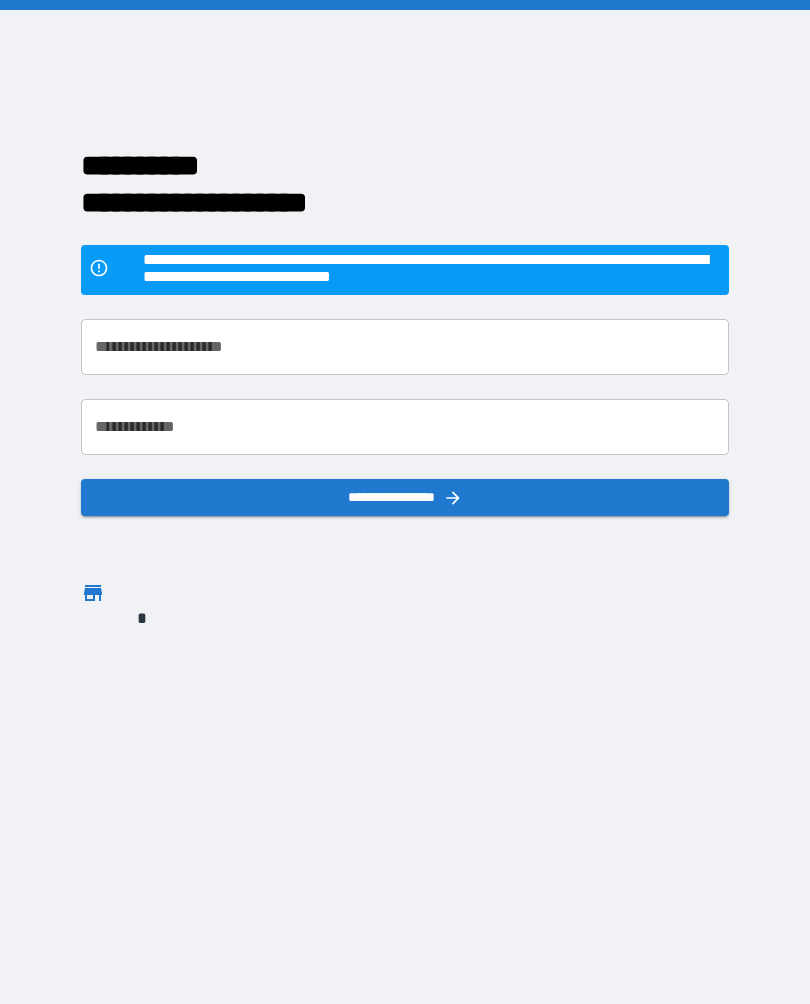 scroll, scrollTop: 70, scrollLeft: 5, axis: both 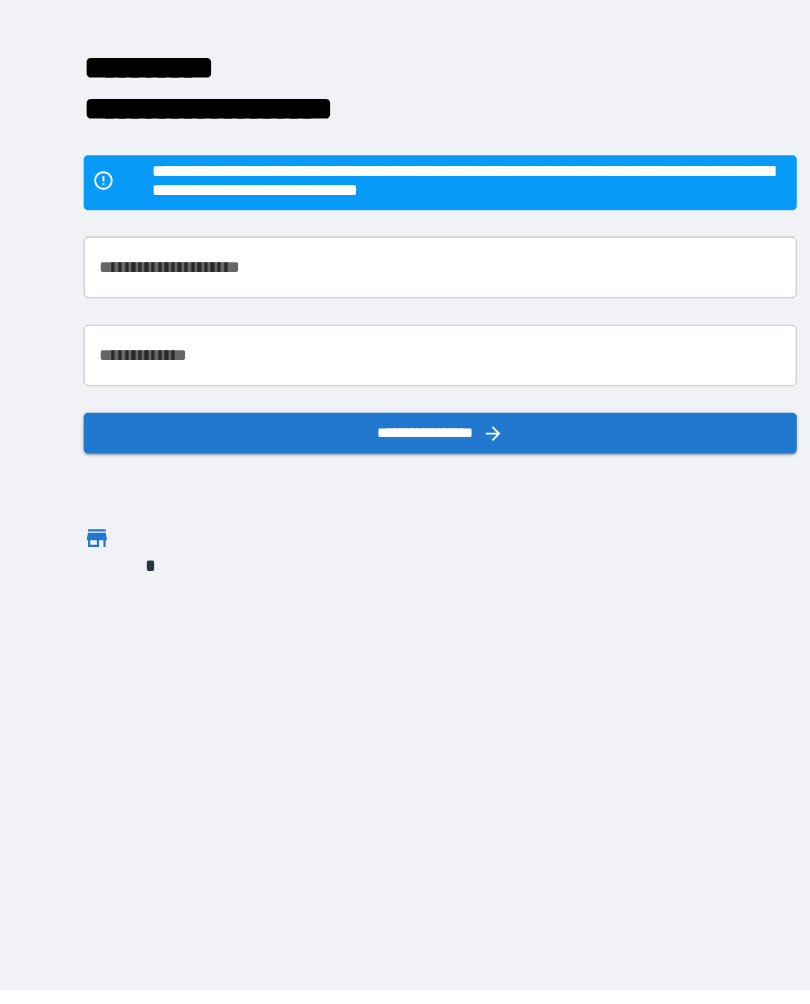 click on "**********" at bounding box center (405, 313) 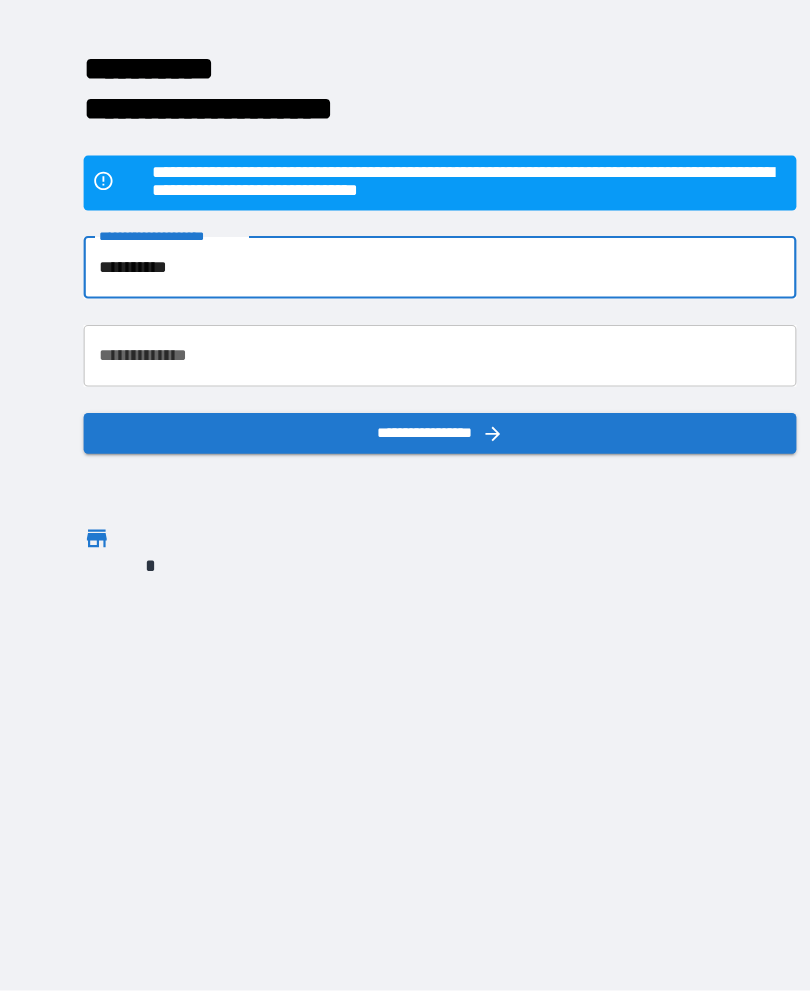 type on "**********" 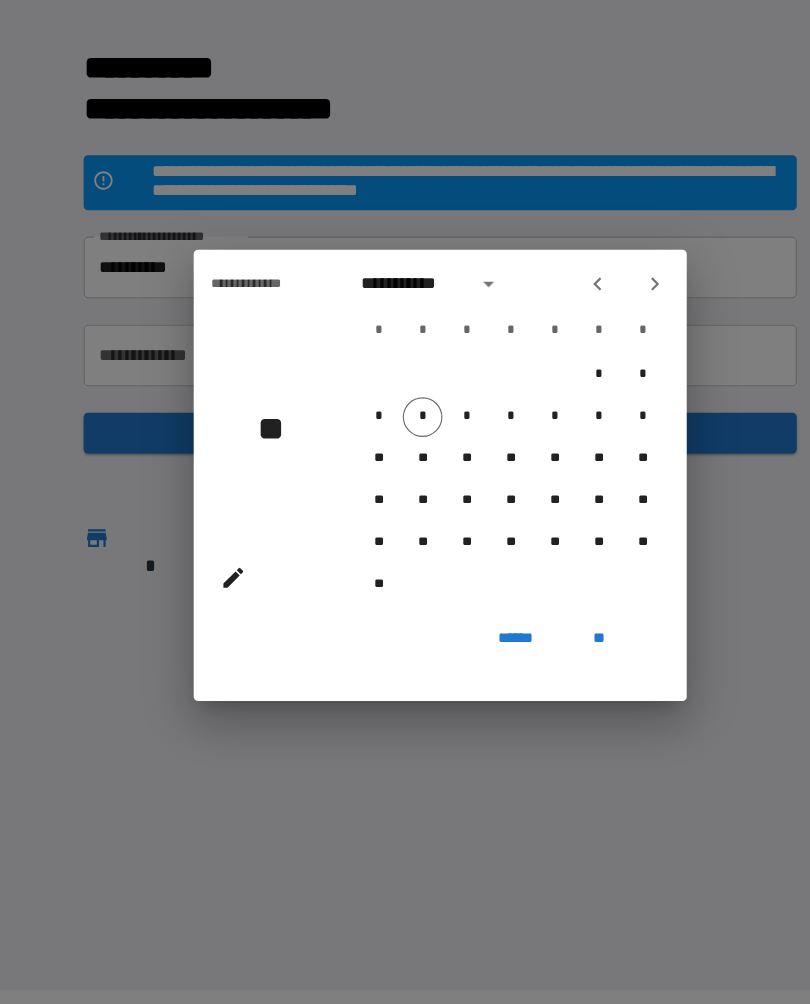 click on "**********" at bounding box center (379, 328) 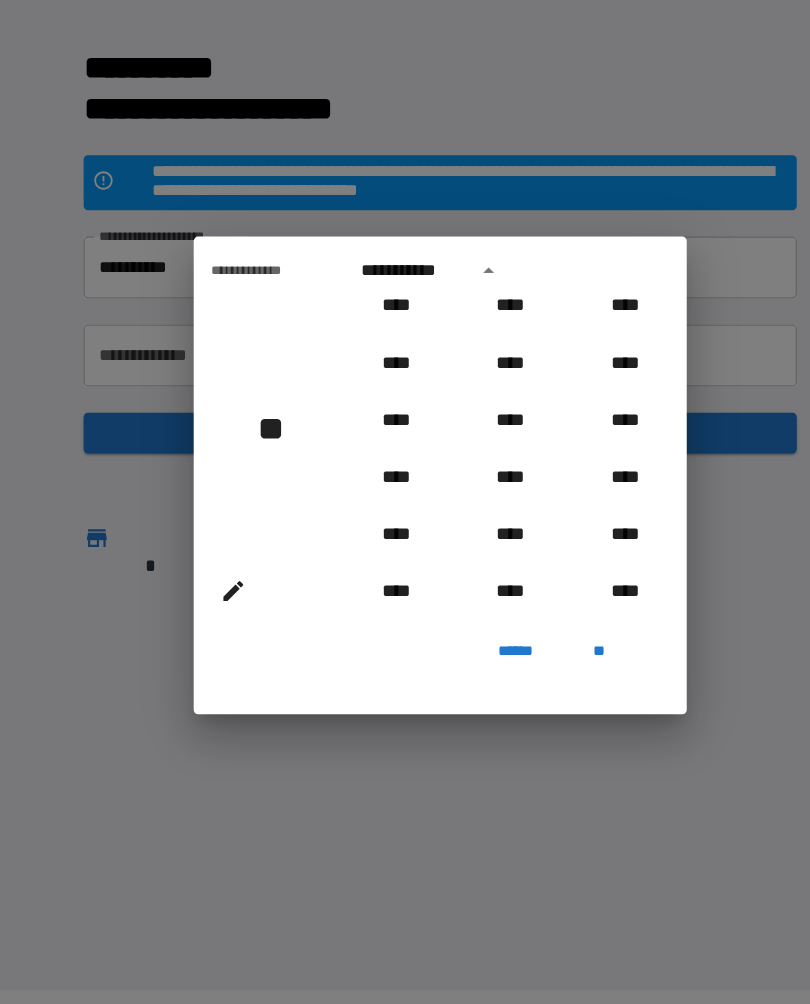 scroll, scrollTop: 799, scrollLeft: 0, axis: vertical 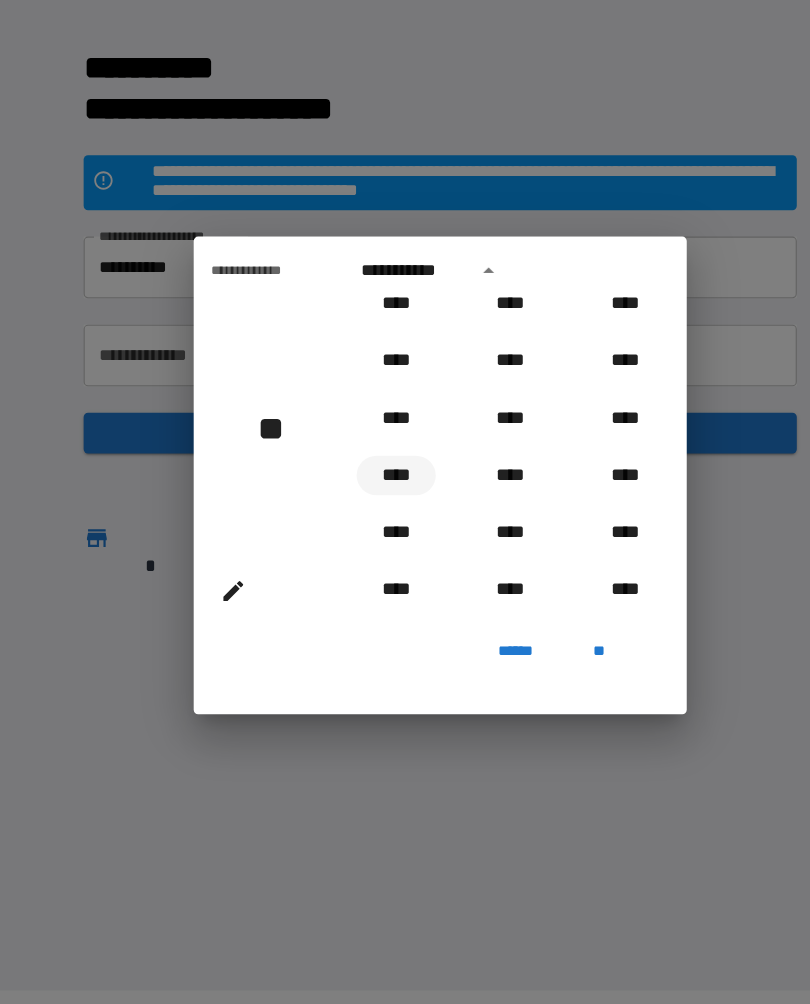 click on "****" at bounding box center [365, 502] 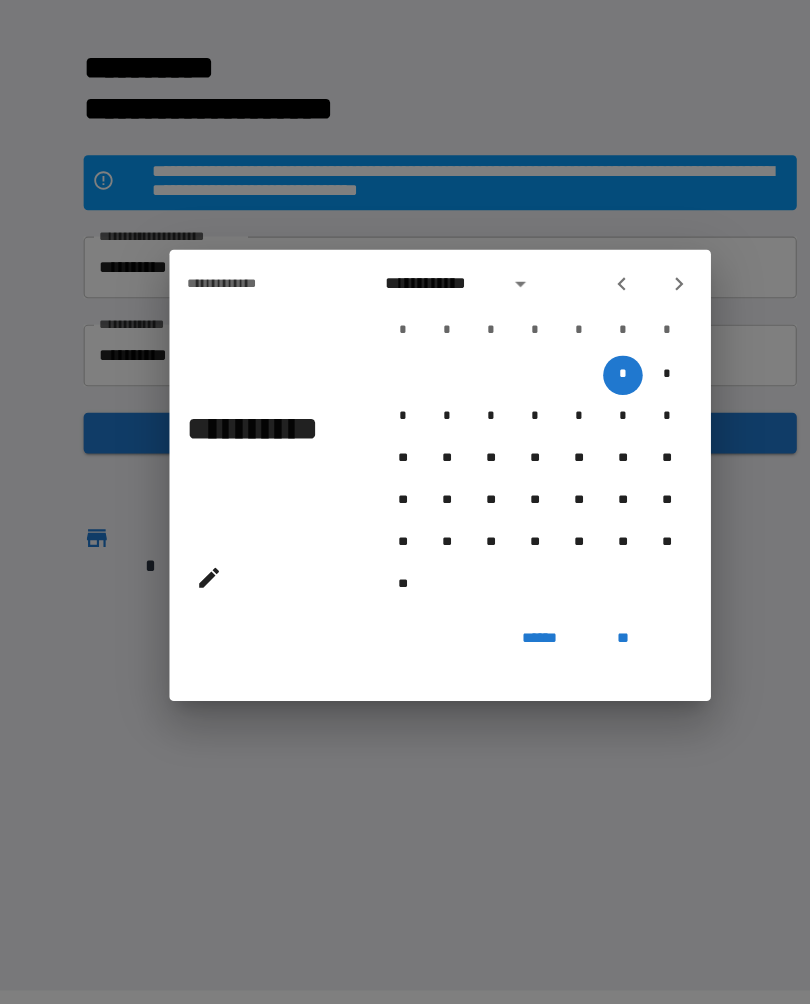 click on "**********" at bounding box center [405, 328] 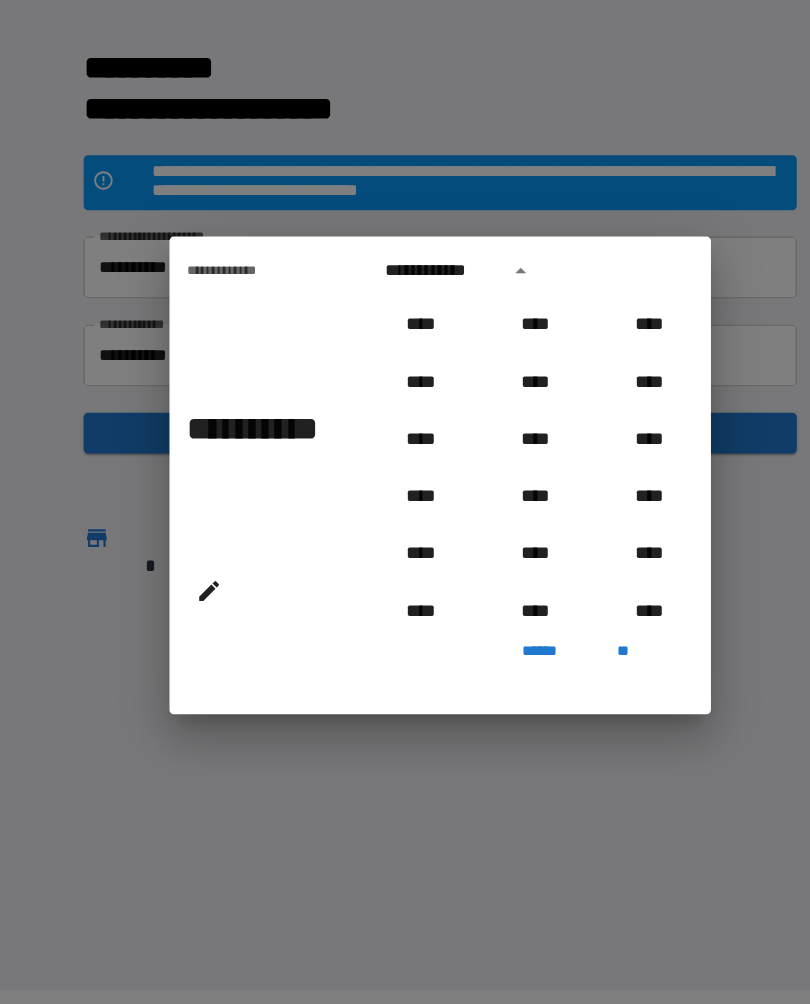 scroll, scrollTop: 810, scrollLeft: 0, axis: vertical 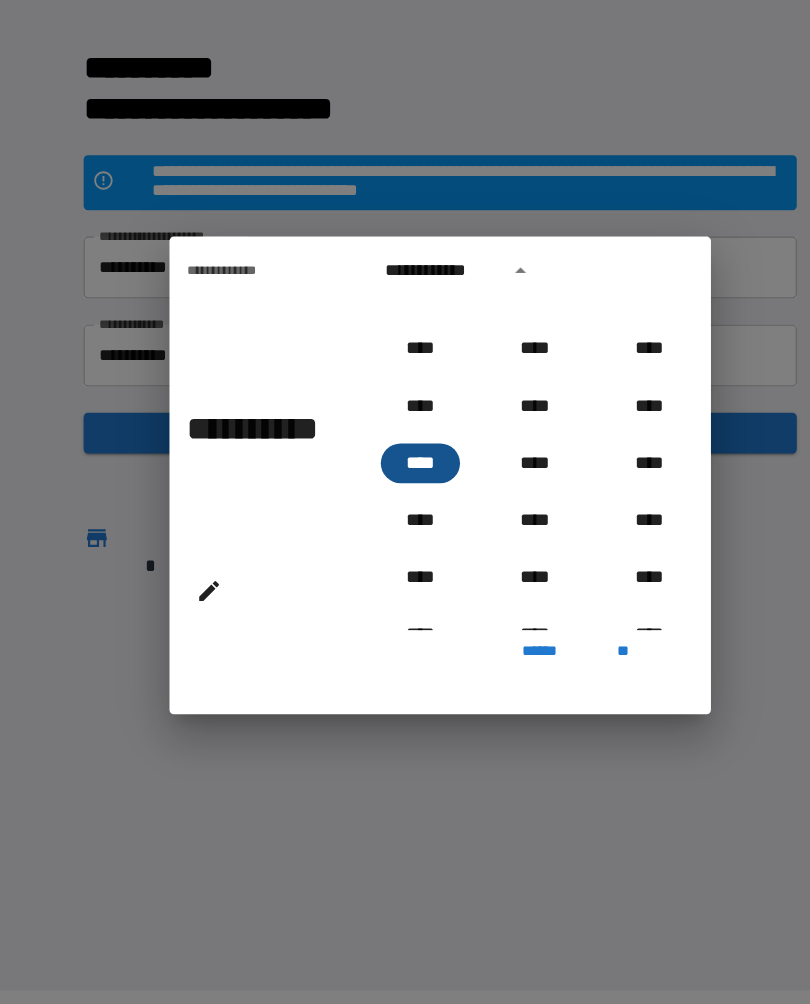 click on "****" at bounding box center (387, 491) 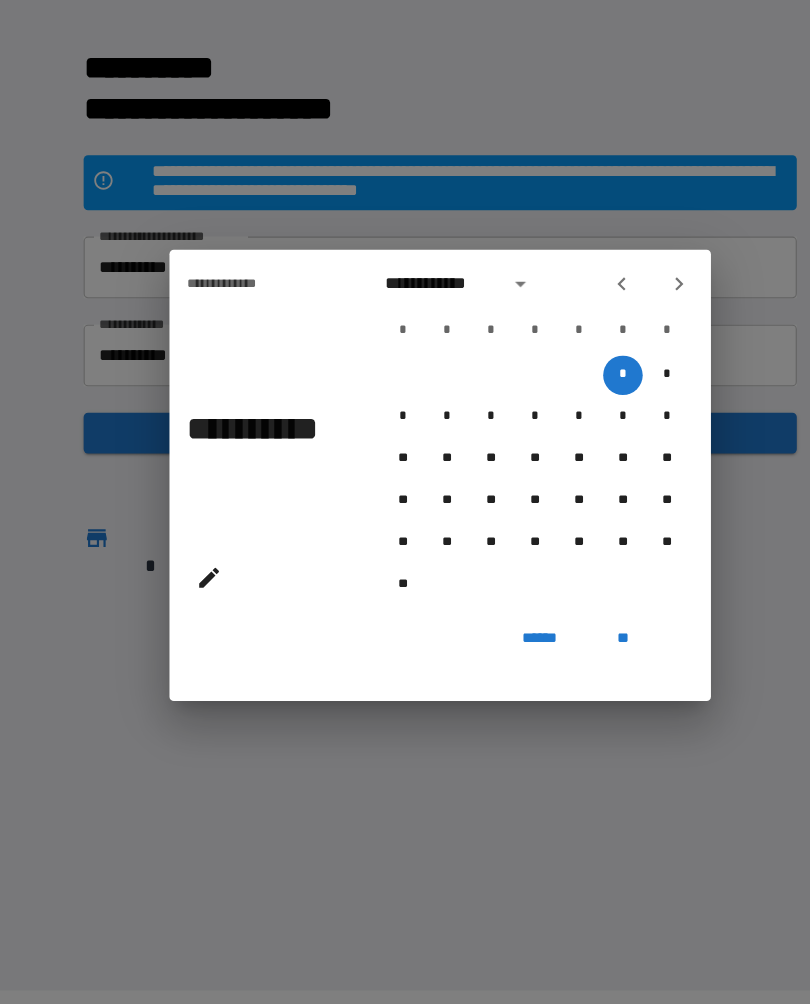 click 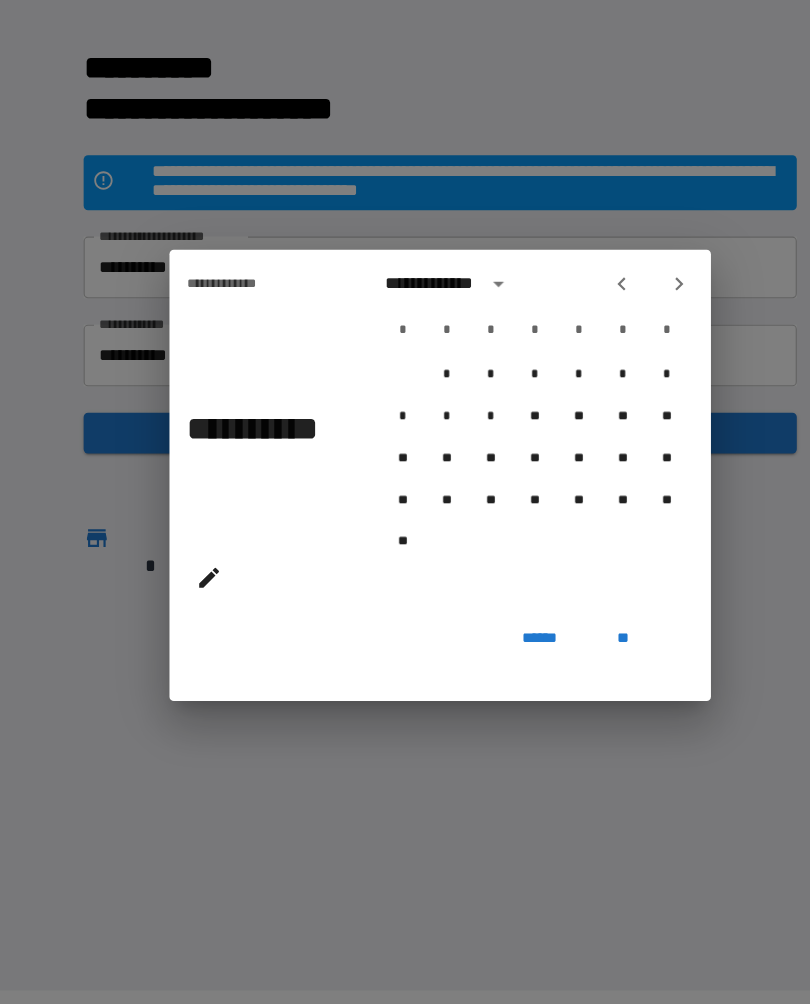 click 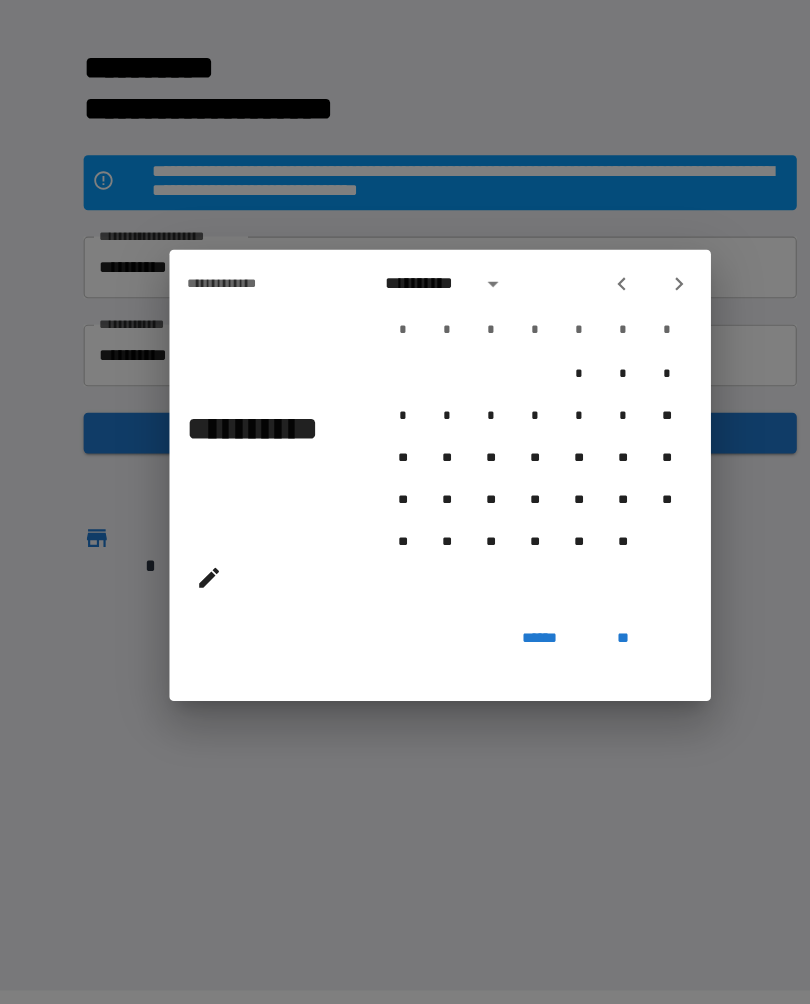click 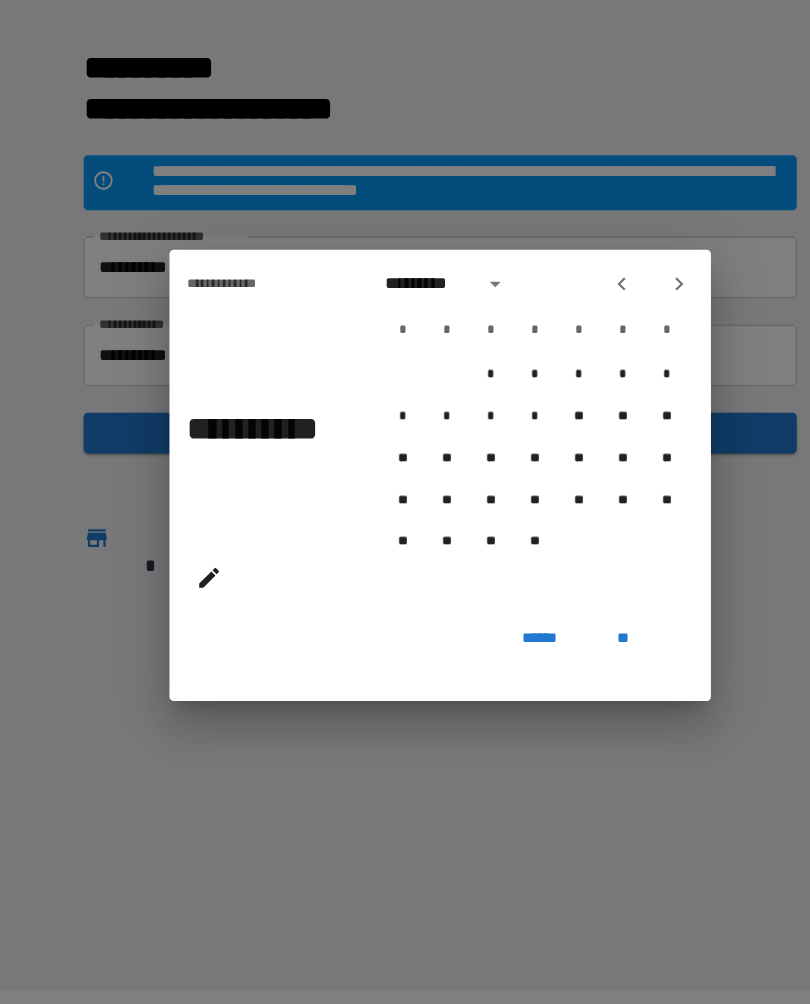 click 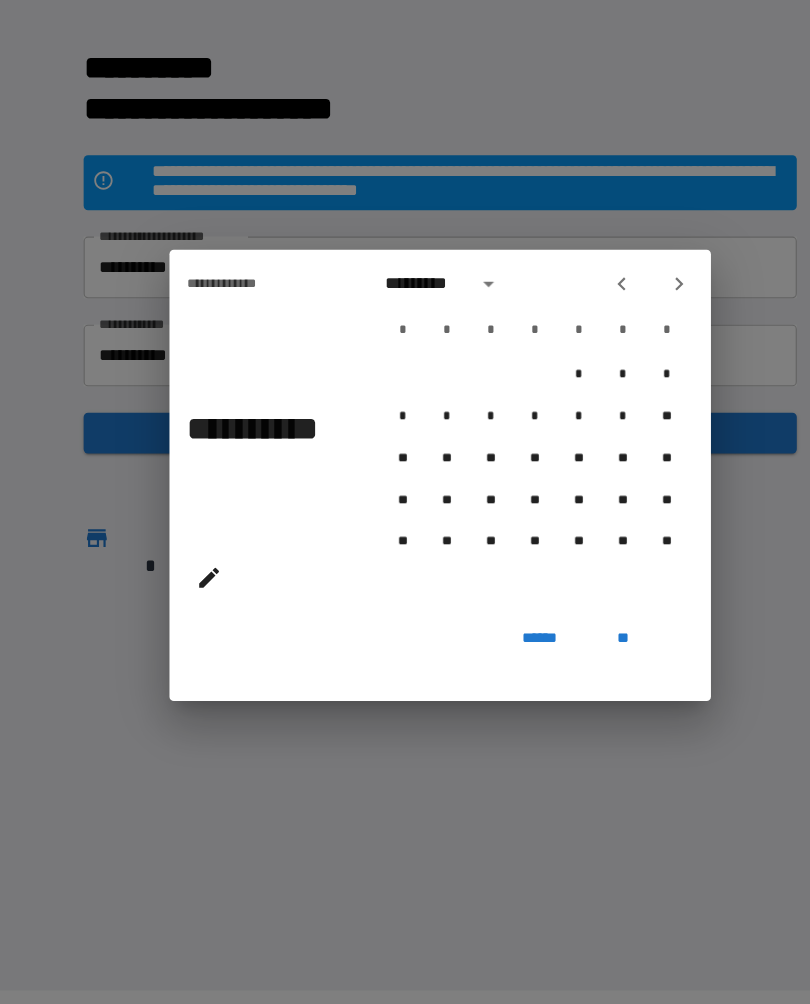 click 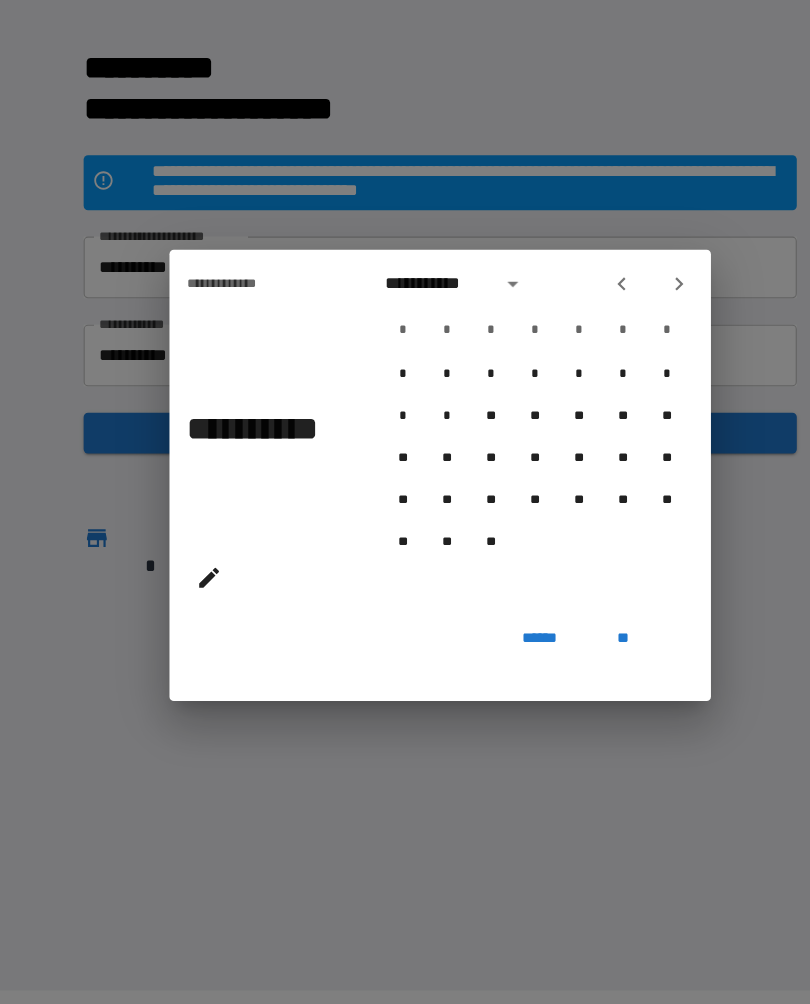 click 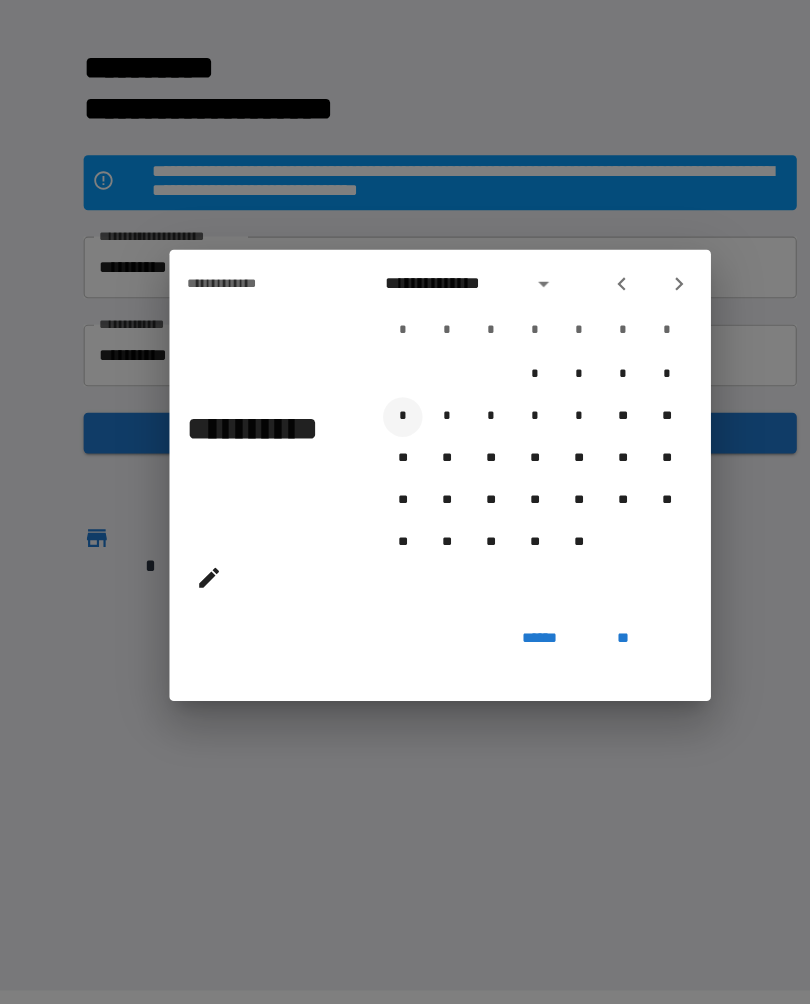 click on "*" at bounding box center [371, 449] 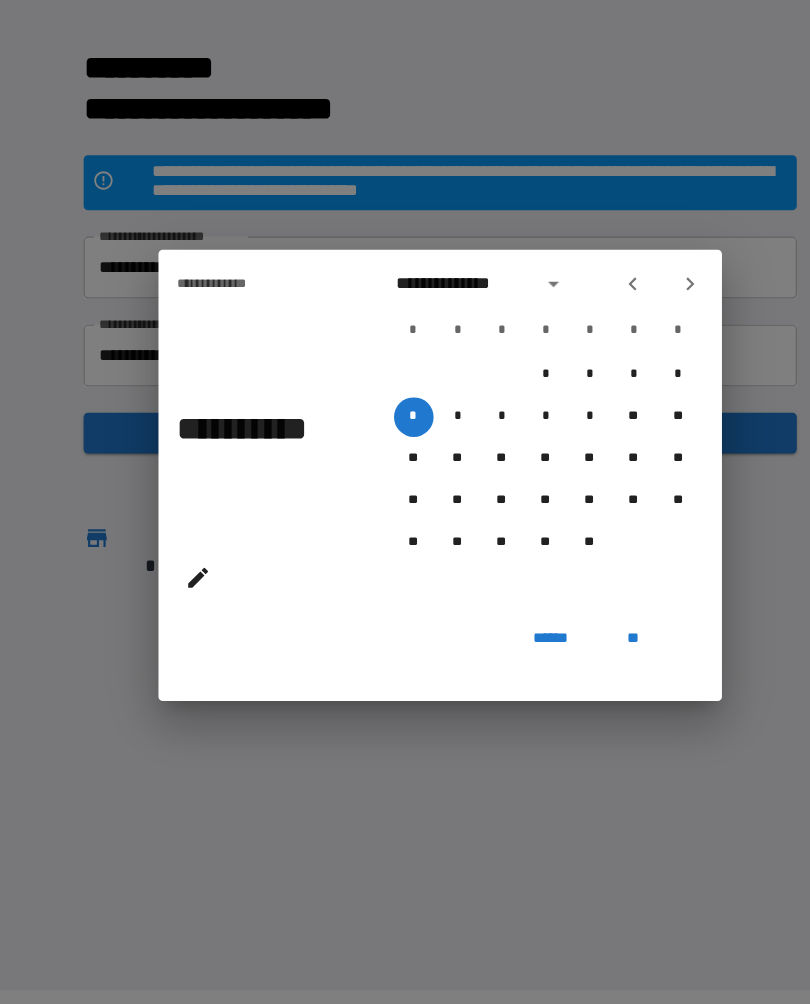 click on "**" at bounding box center [581, 649] 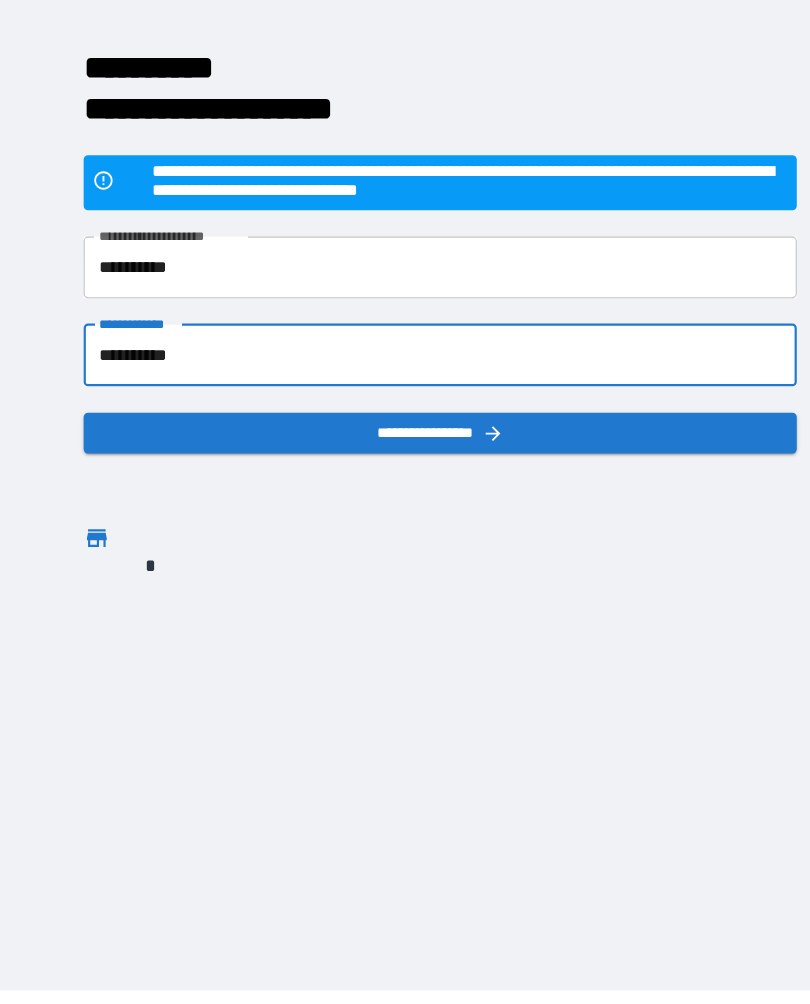 click on "**********" at bounding box center [405, 463] 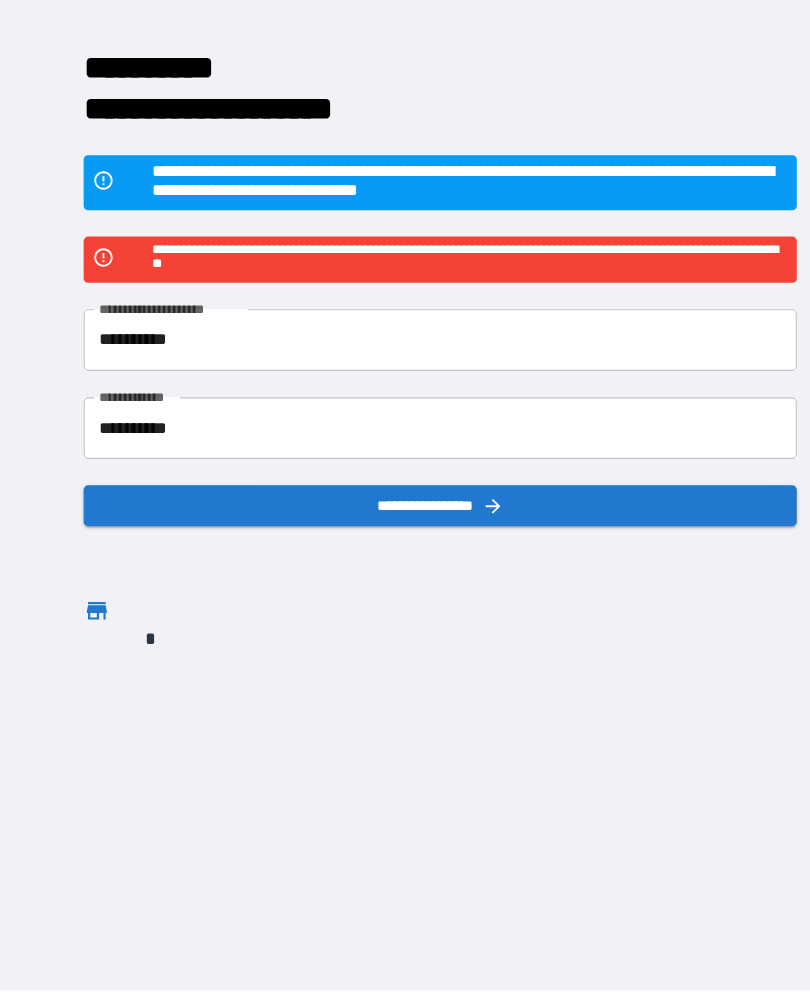 click on "**********" at bounding box center [405, 379] 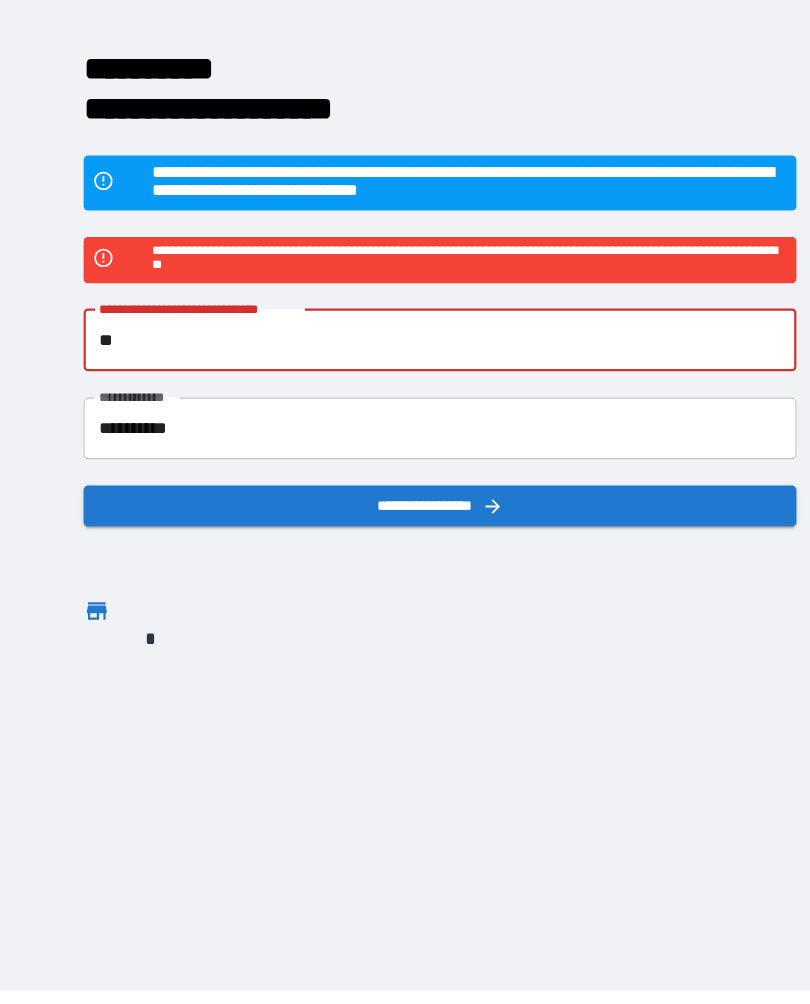 type on "*" 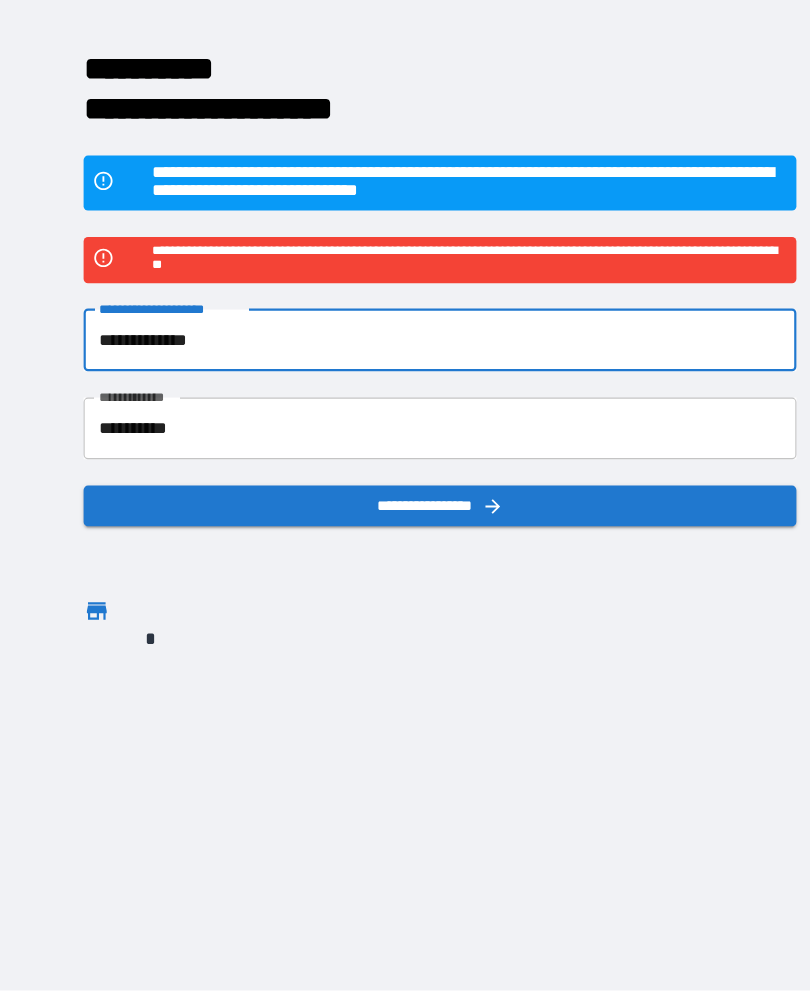 type on "**********" 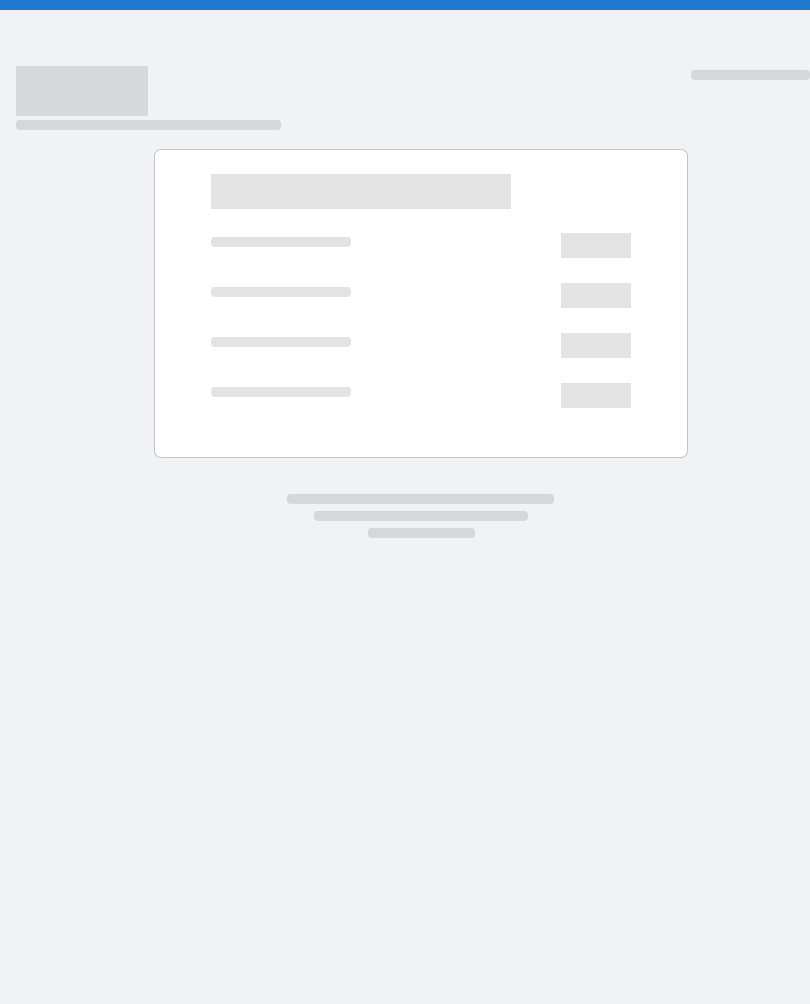 scroll, scrollTop: 0, scrollLeft: 0, axis: both 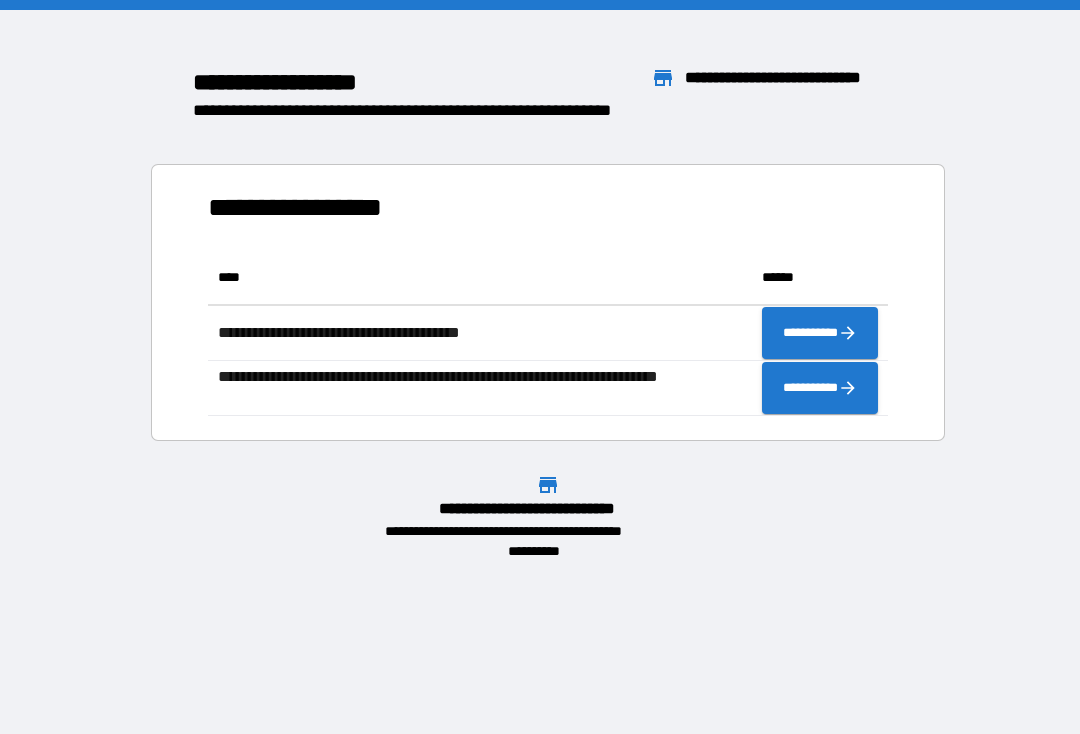 click on "**********" at bounding box center [540, 285] 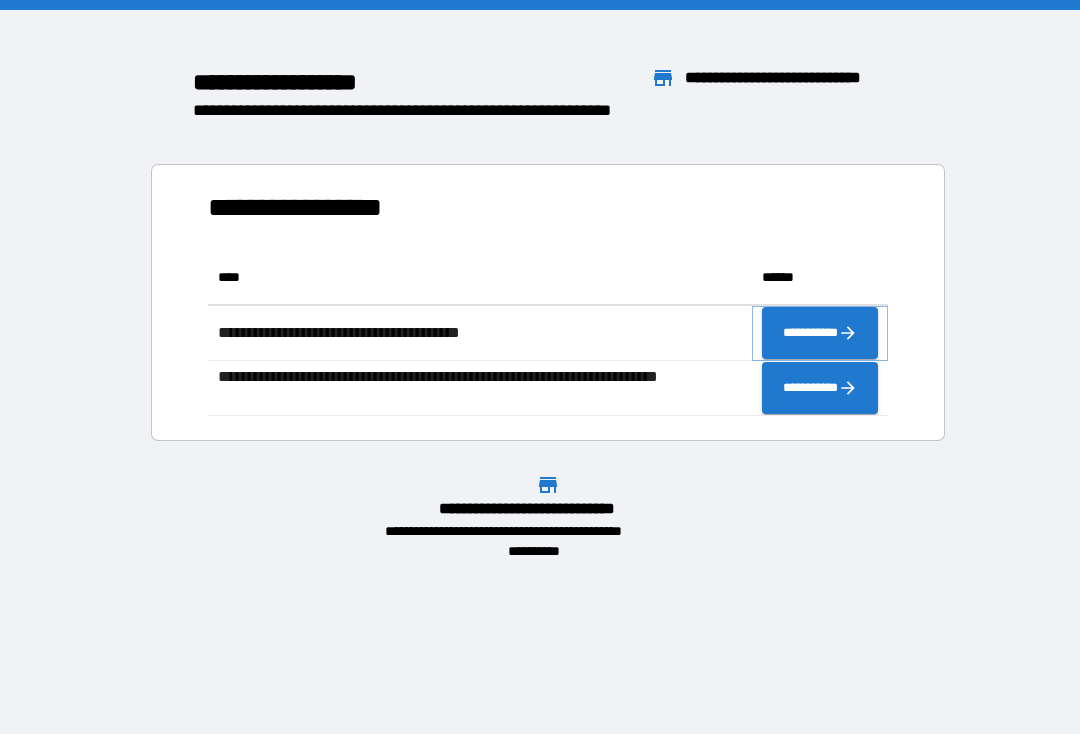 click 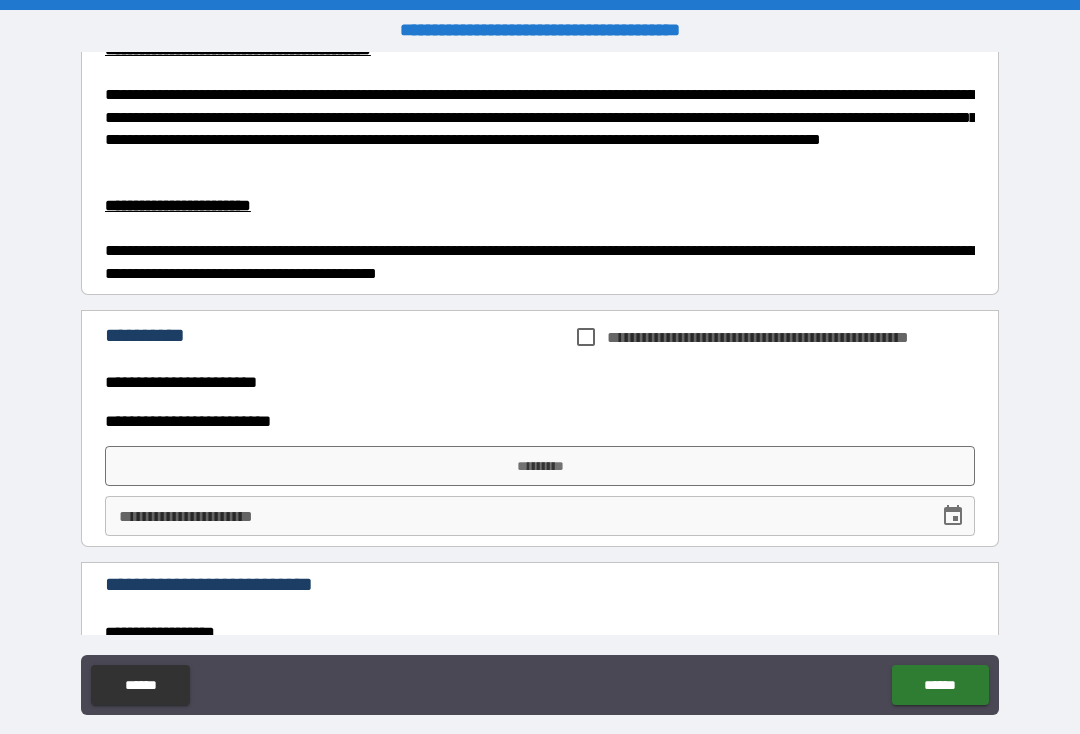 scroll, scrollTop: 1446, scrollLeft: 0, axis: vertical 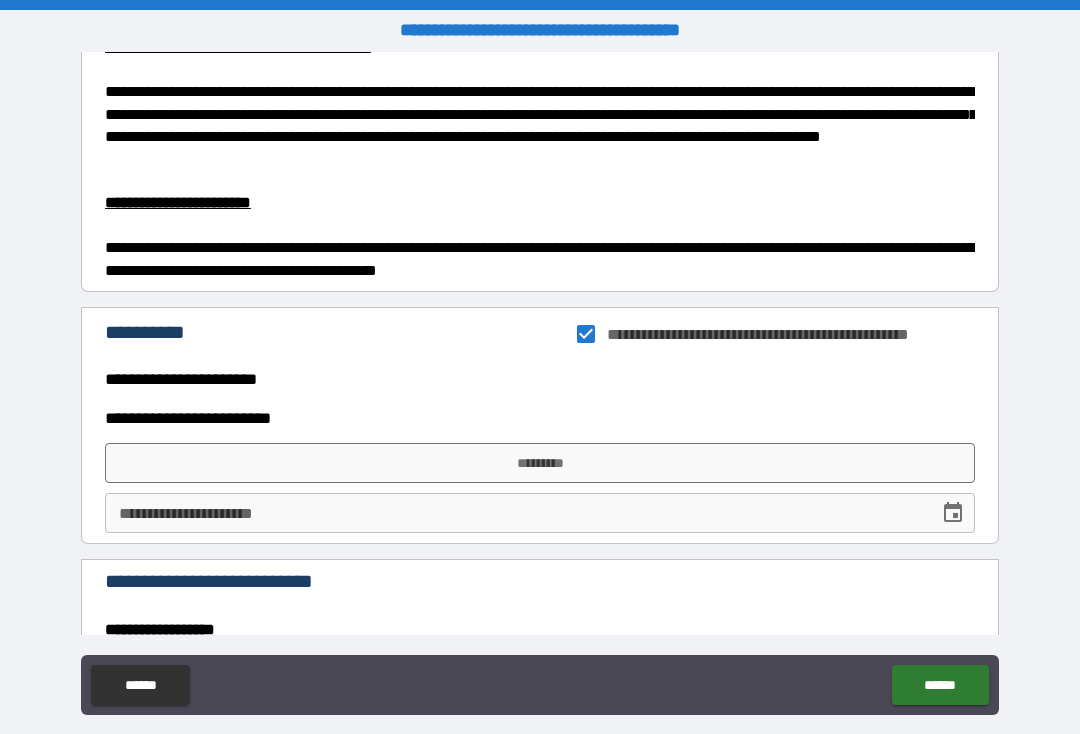 click on "**********" at bounding box center [540, 379] 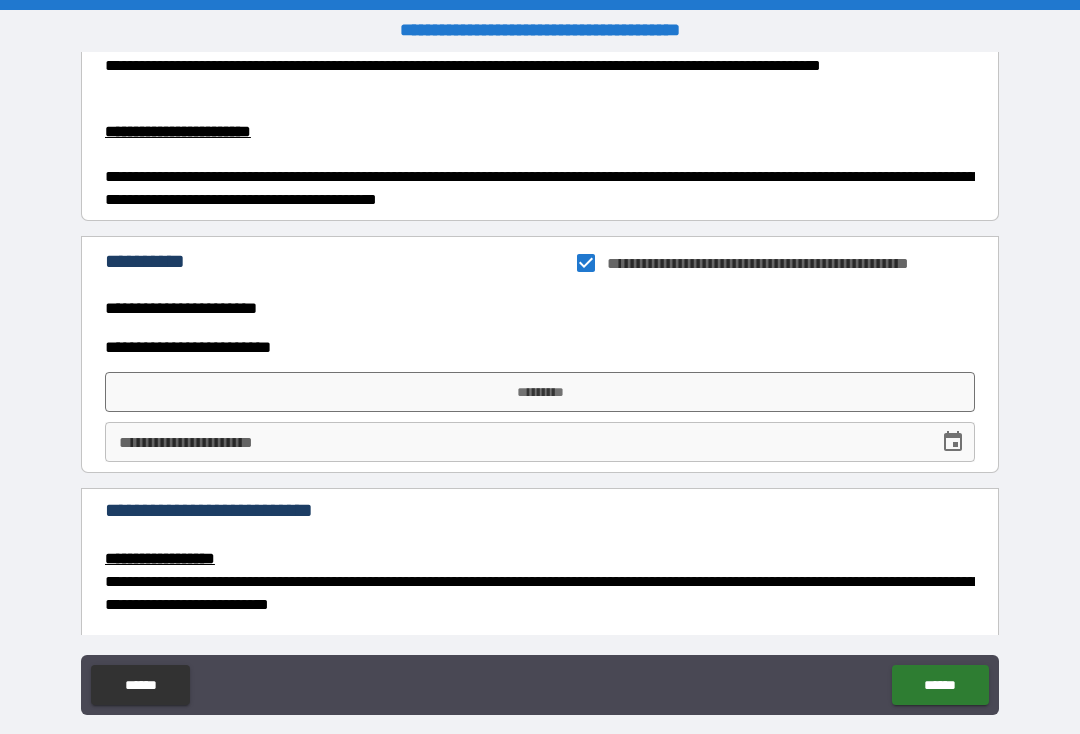 scroll, scrollTop: 1526, scrollLeft: 0, axis: vertical 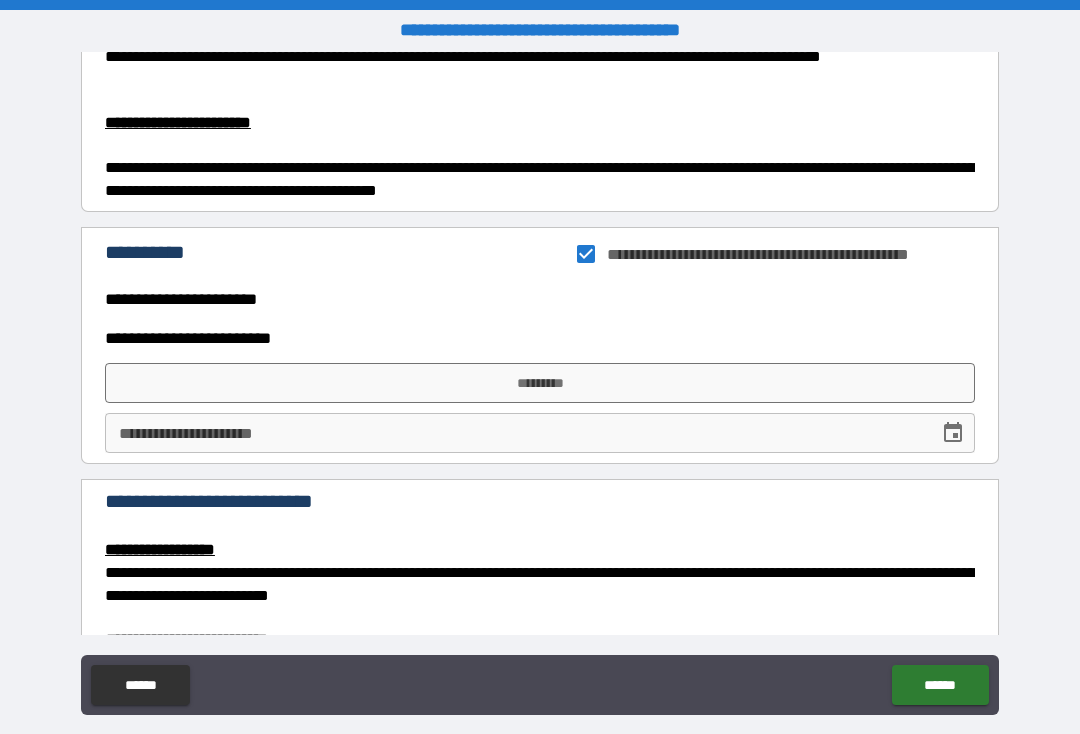 click on "**********" at bounding box center (540, 299) 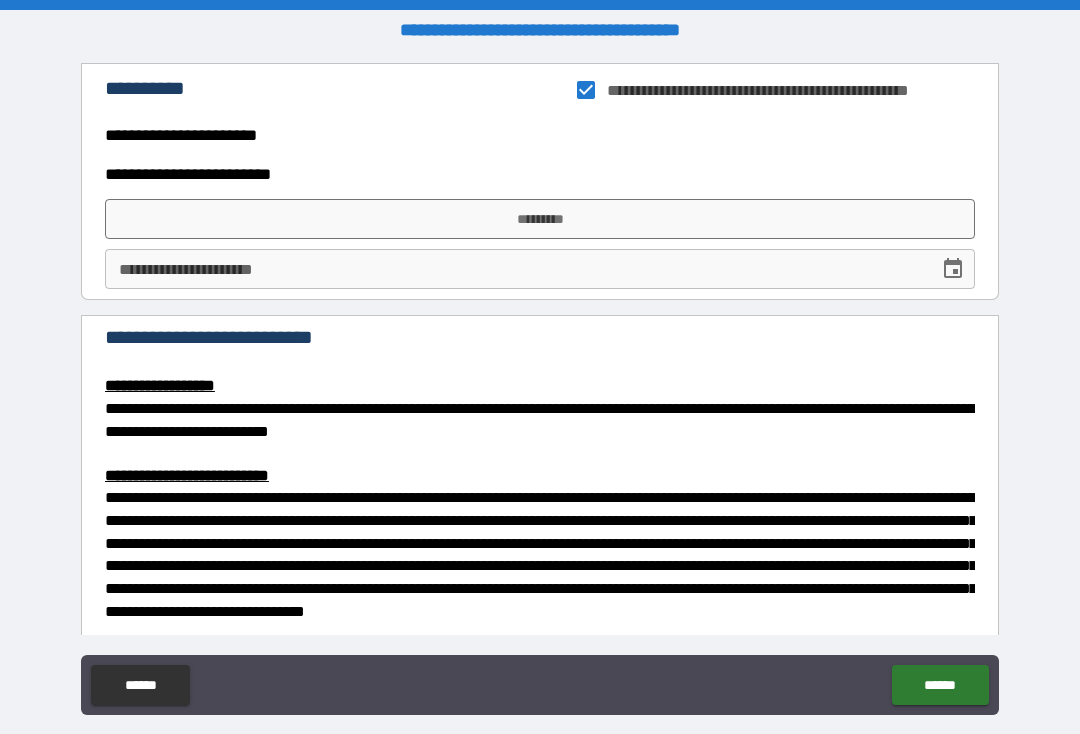 scroll, scrollTop: 1689, scrollLeft: 0, axis: vertical 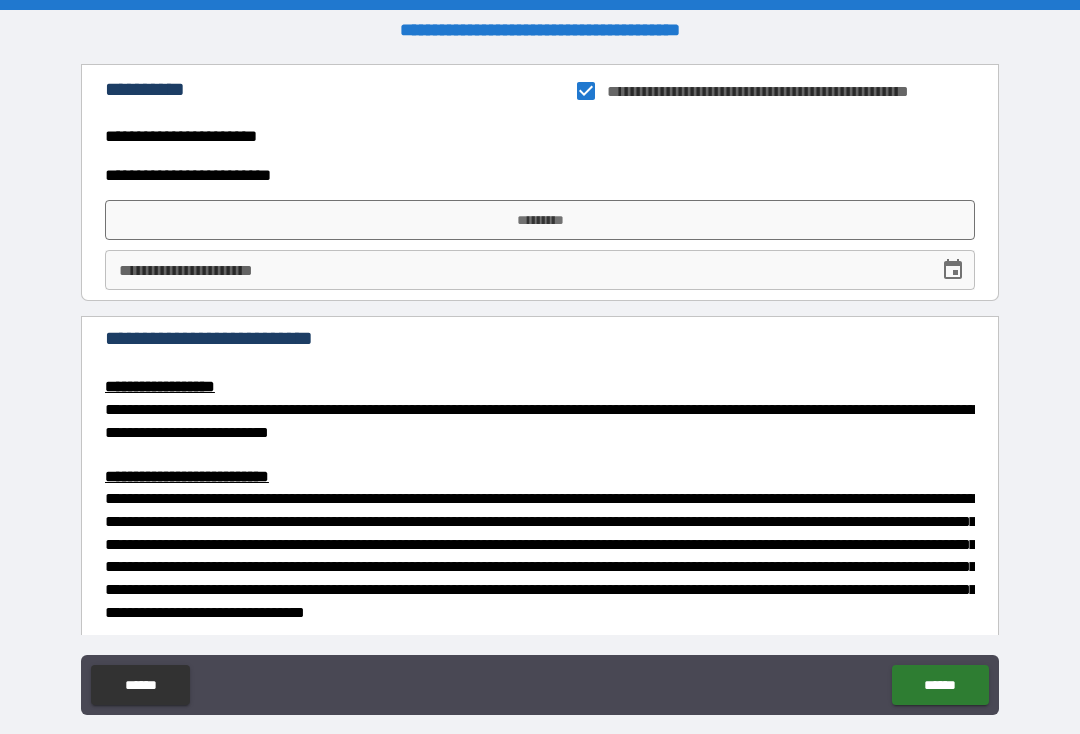 click on "*********" at bounding box center [540, 220] 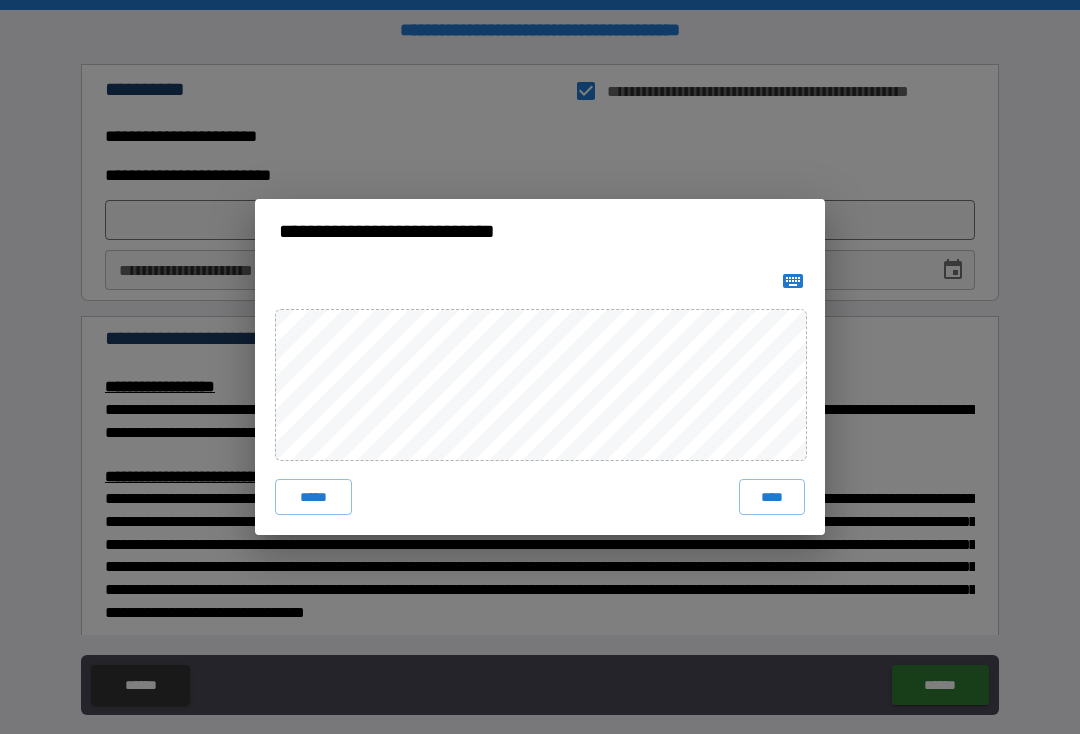 click 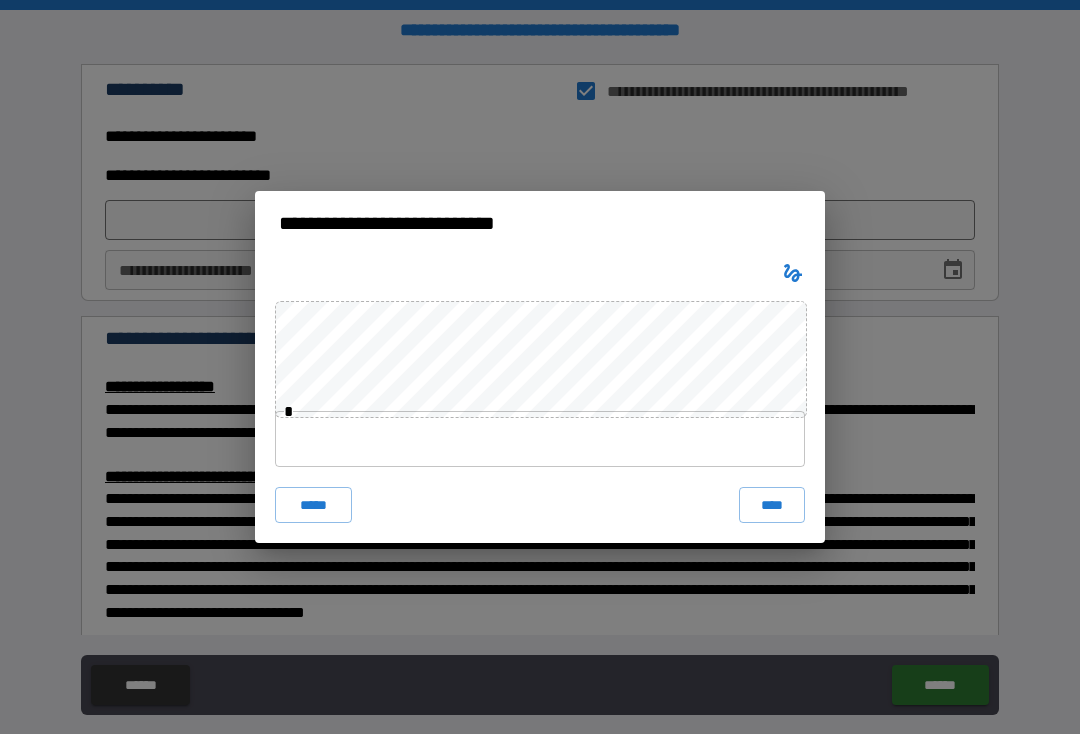 click 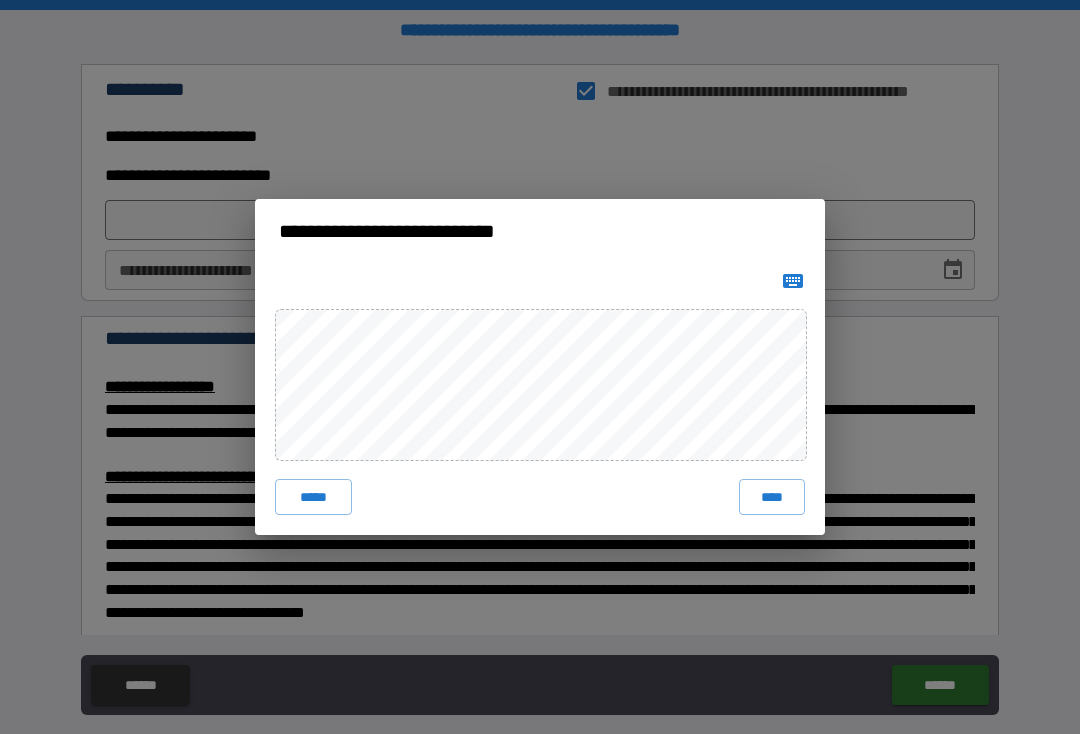 click 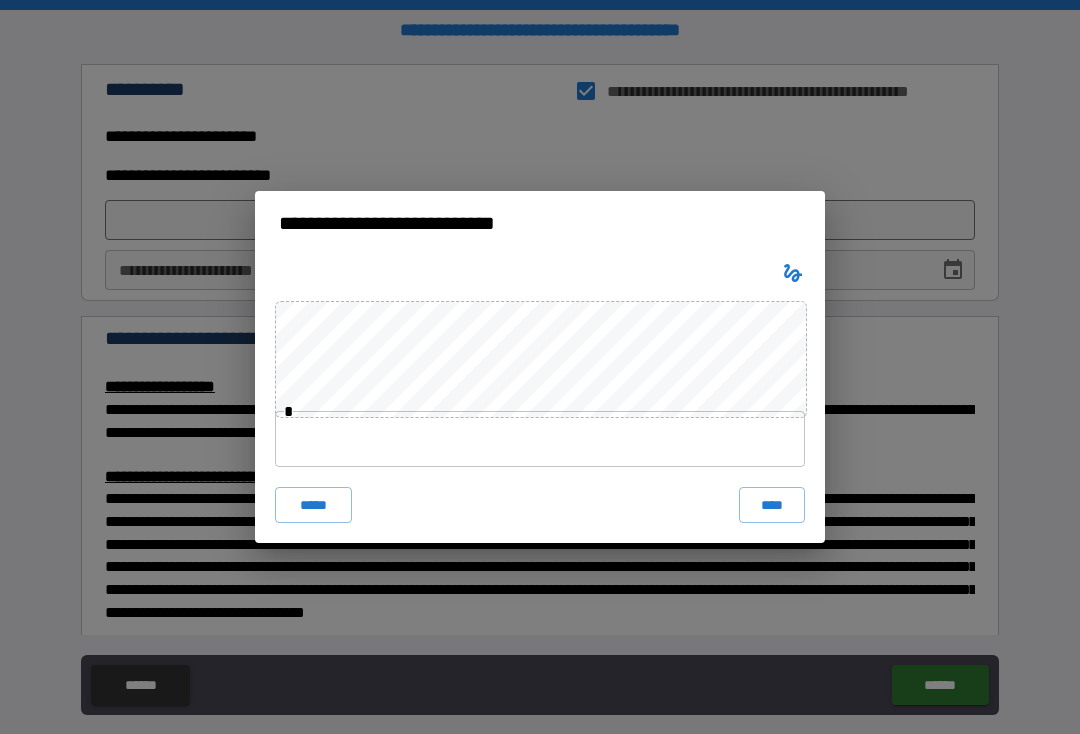click on "*****" at bounding box center (313, 505) 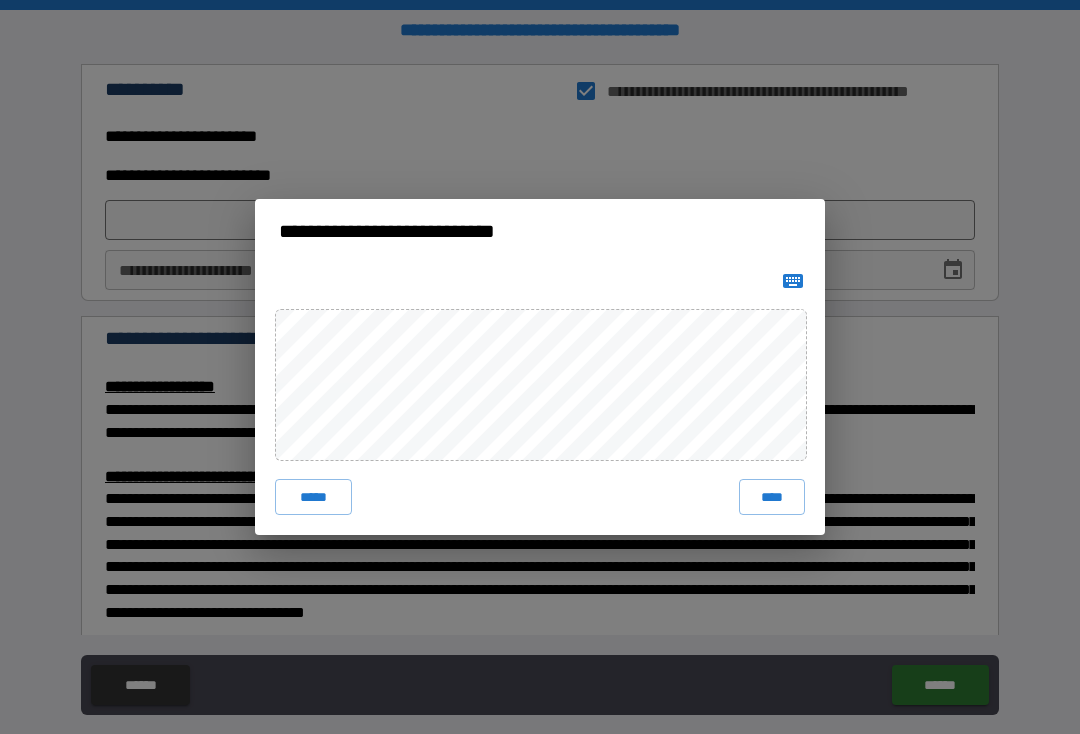 click 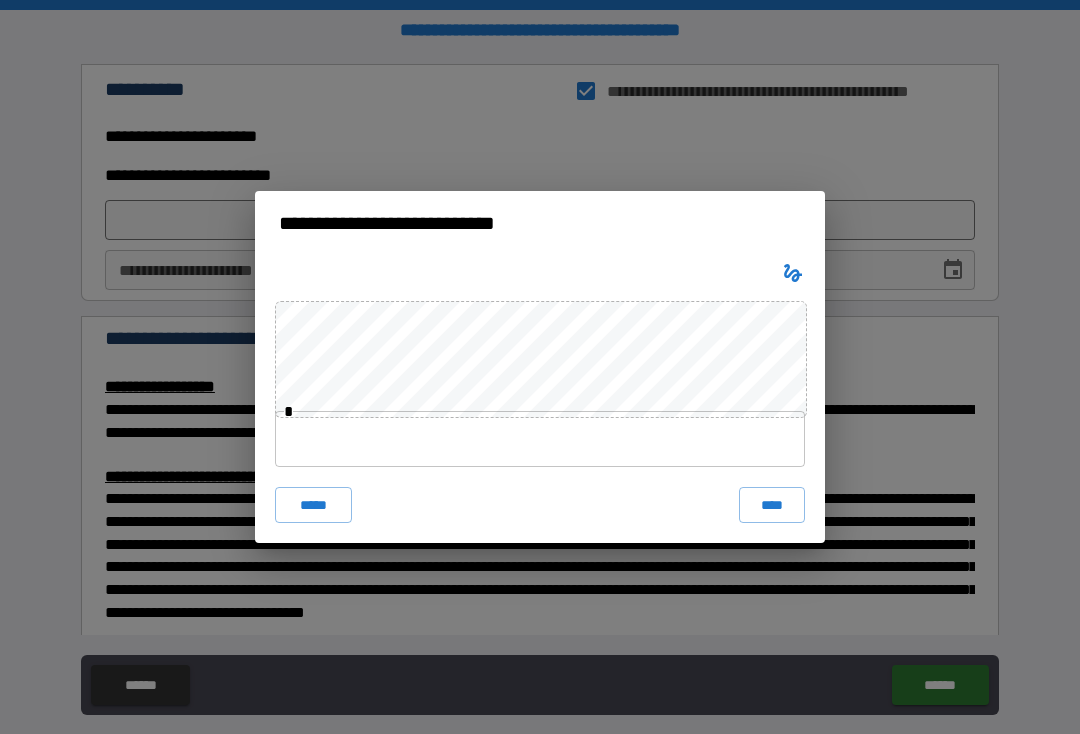 click 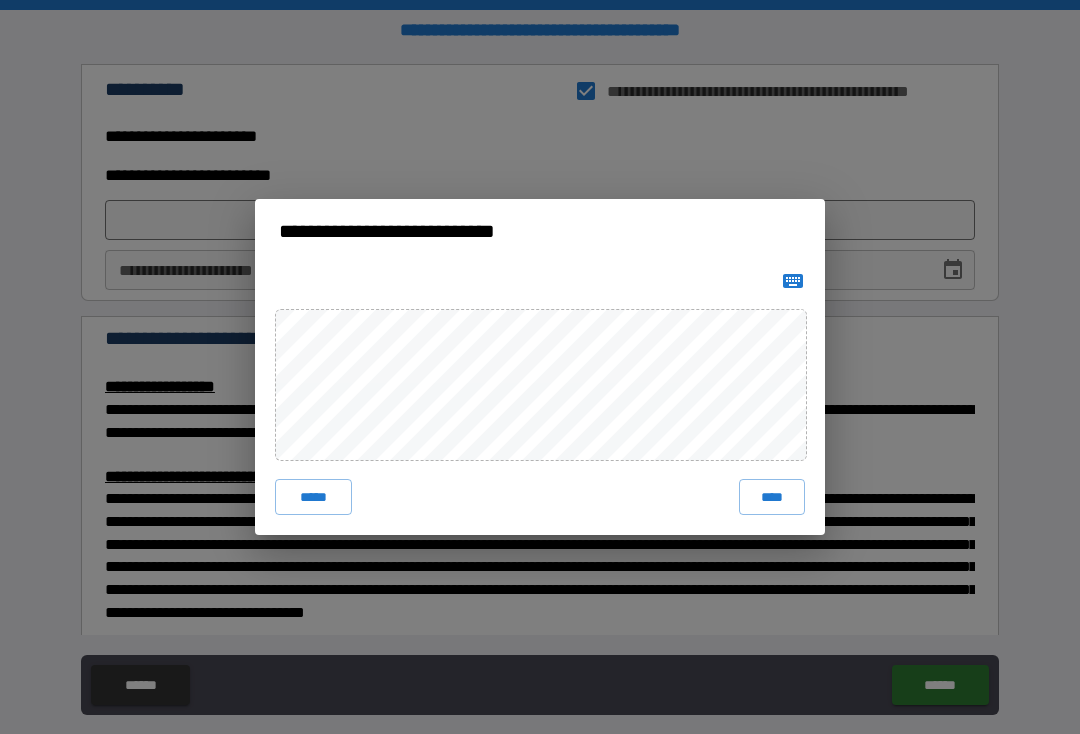 click on "****" at bounding box center [772, 497] 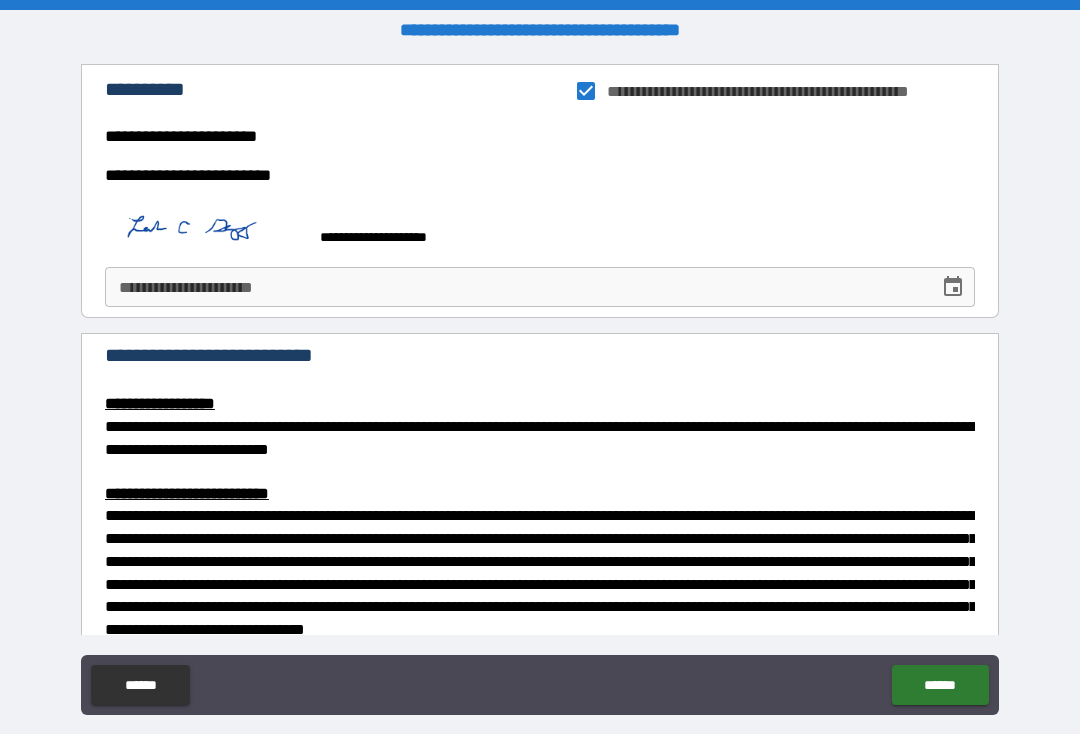 click 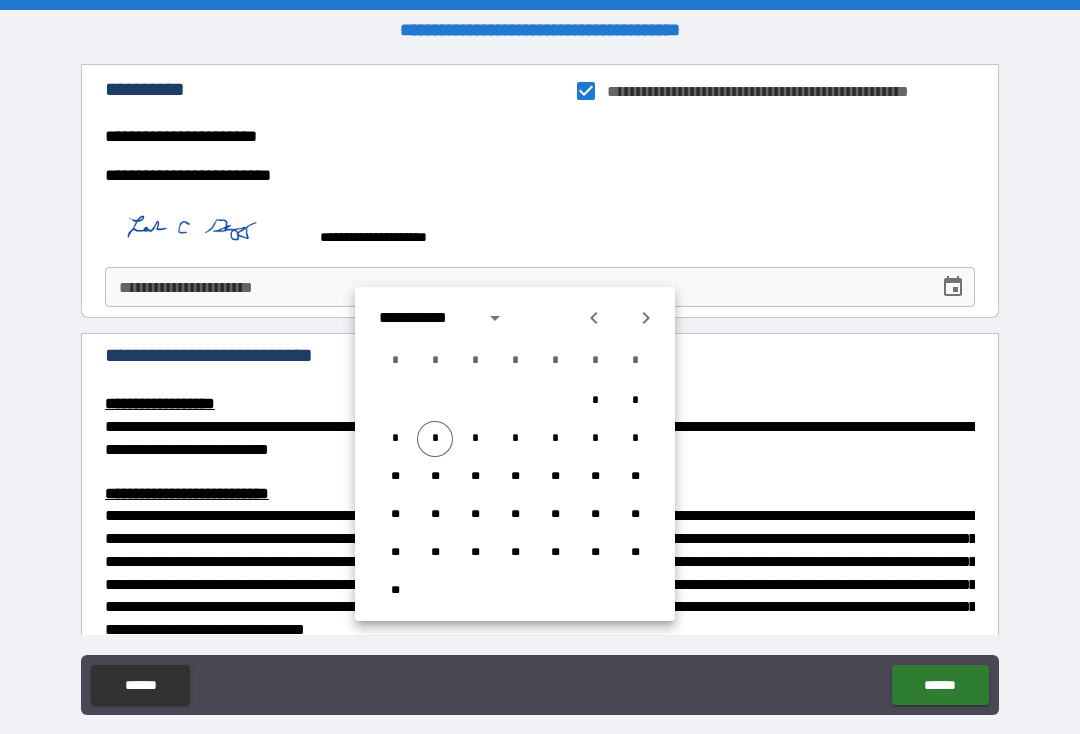 click on "*" at bounding box center (435, 439) 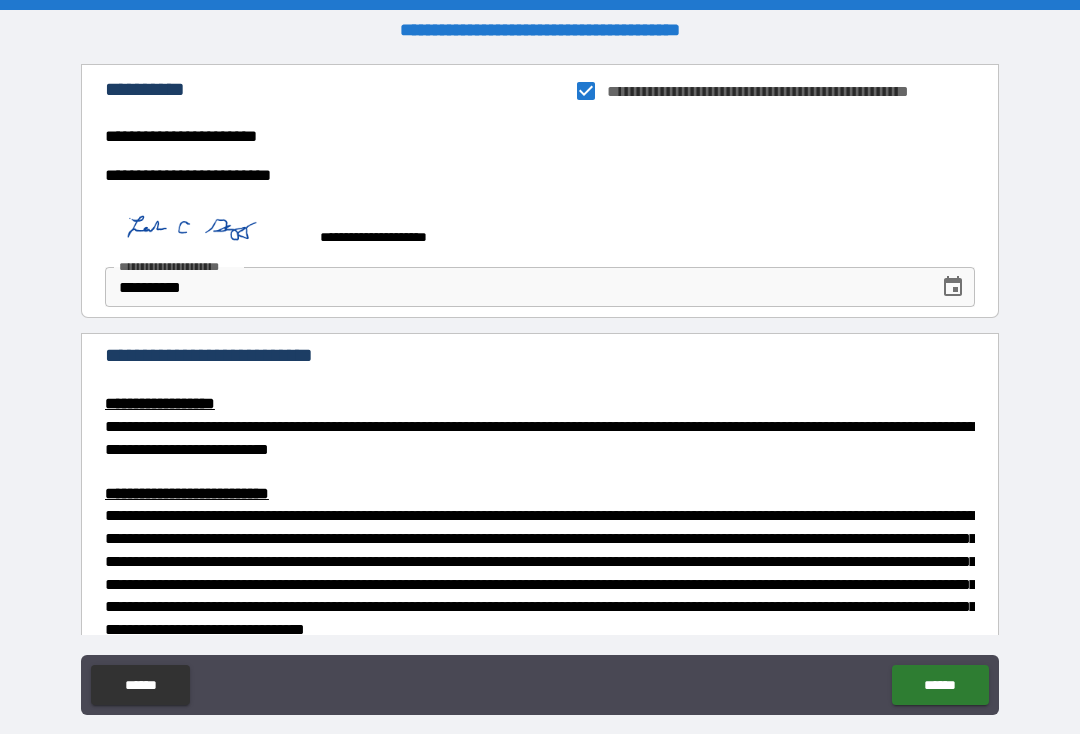 type on "**********" 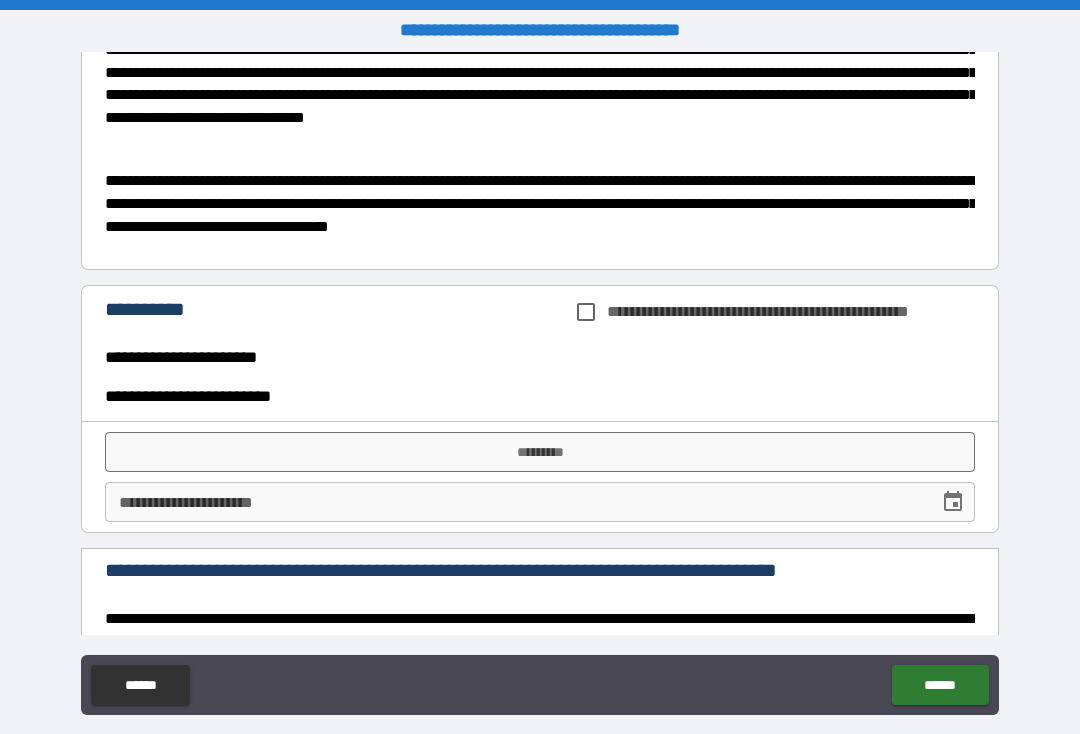 scroll, scrollTop: 2202, scrollLeft: 0, axis: vertical 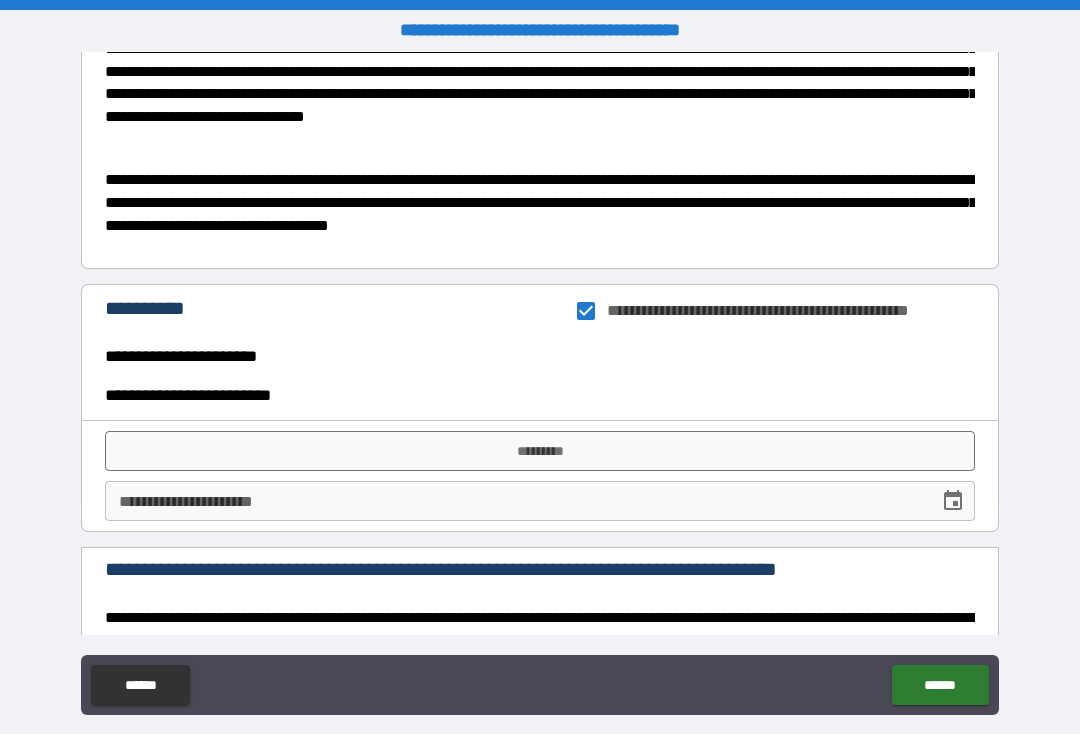 click on "*********" at bounding box center [540, 451] 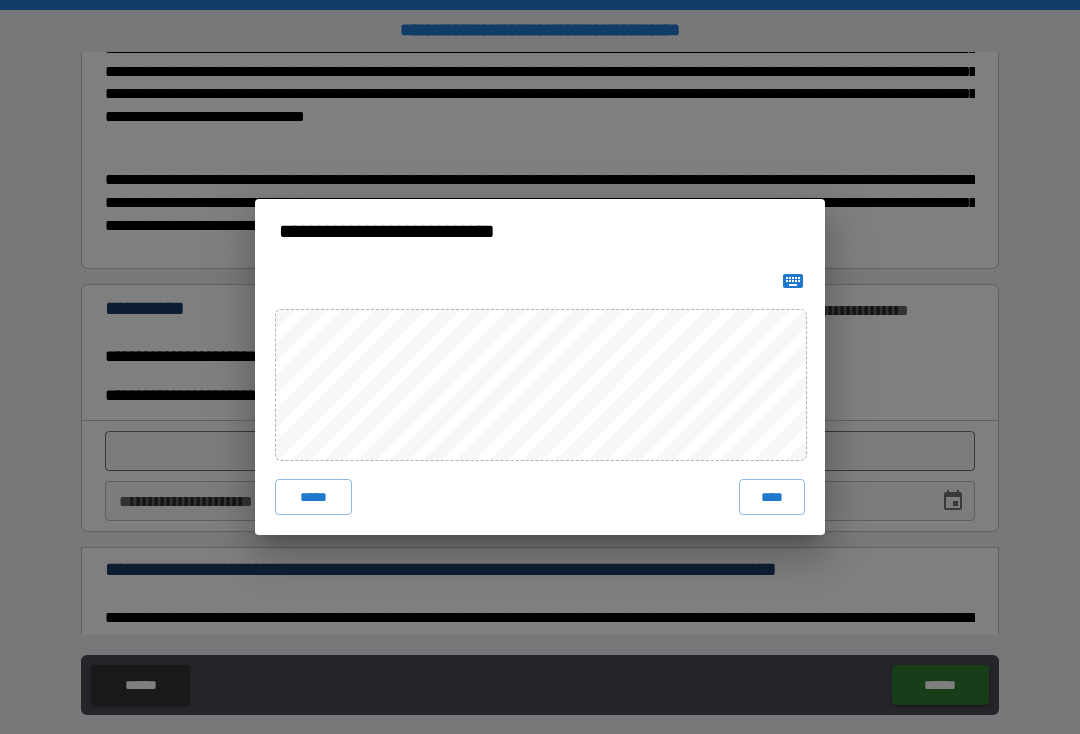 click 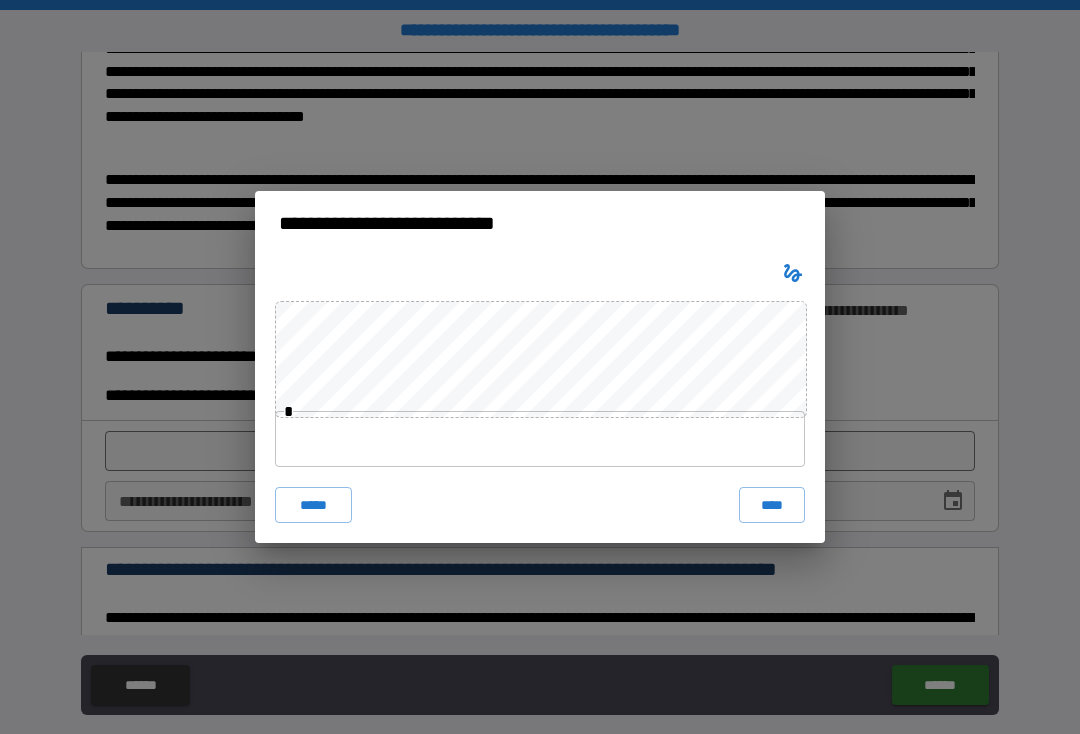 click 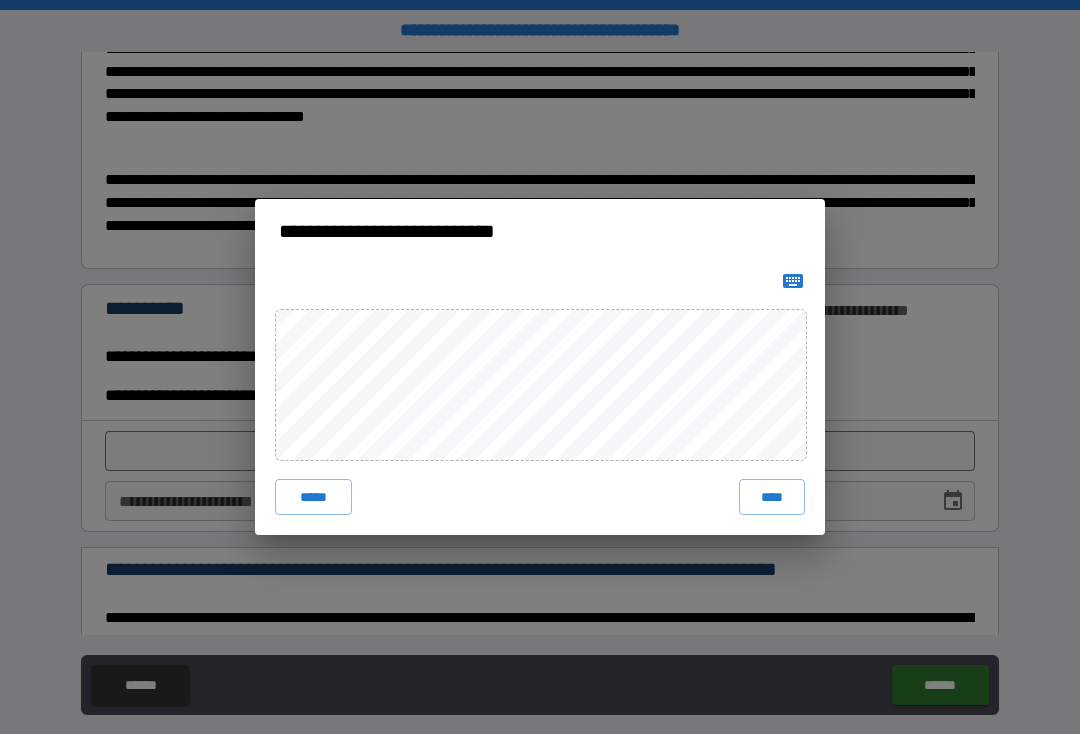 click on "****" at bounding box center (772, 497) 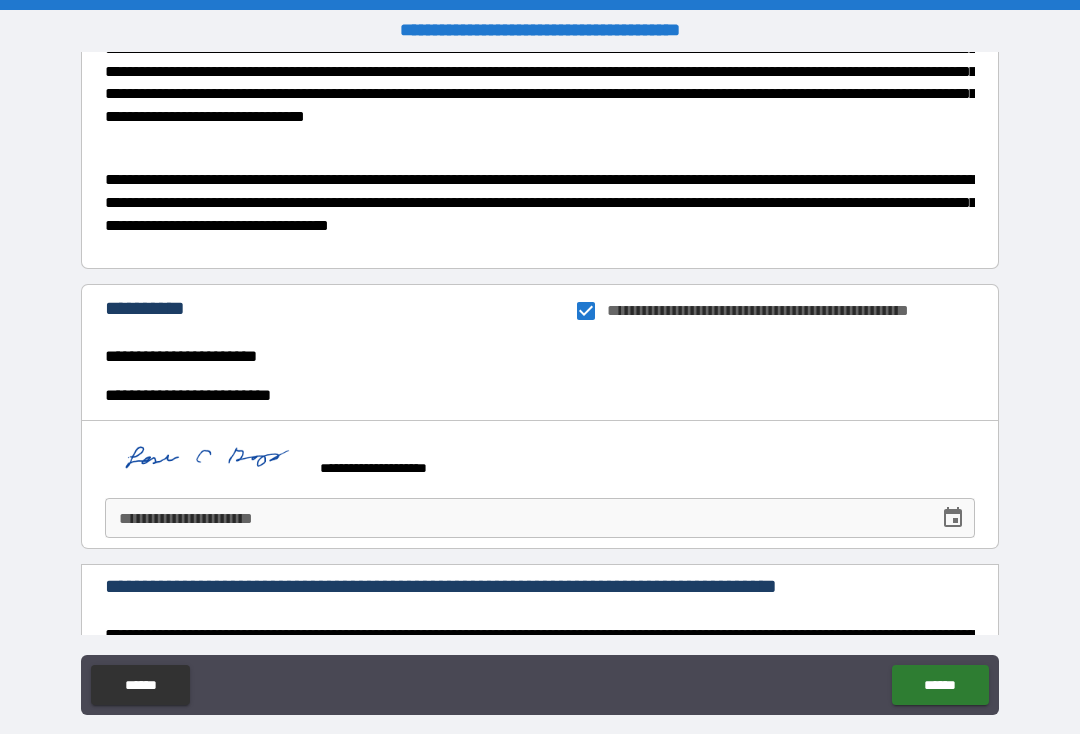 click 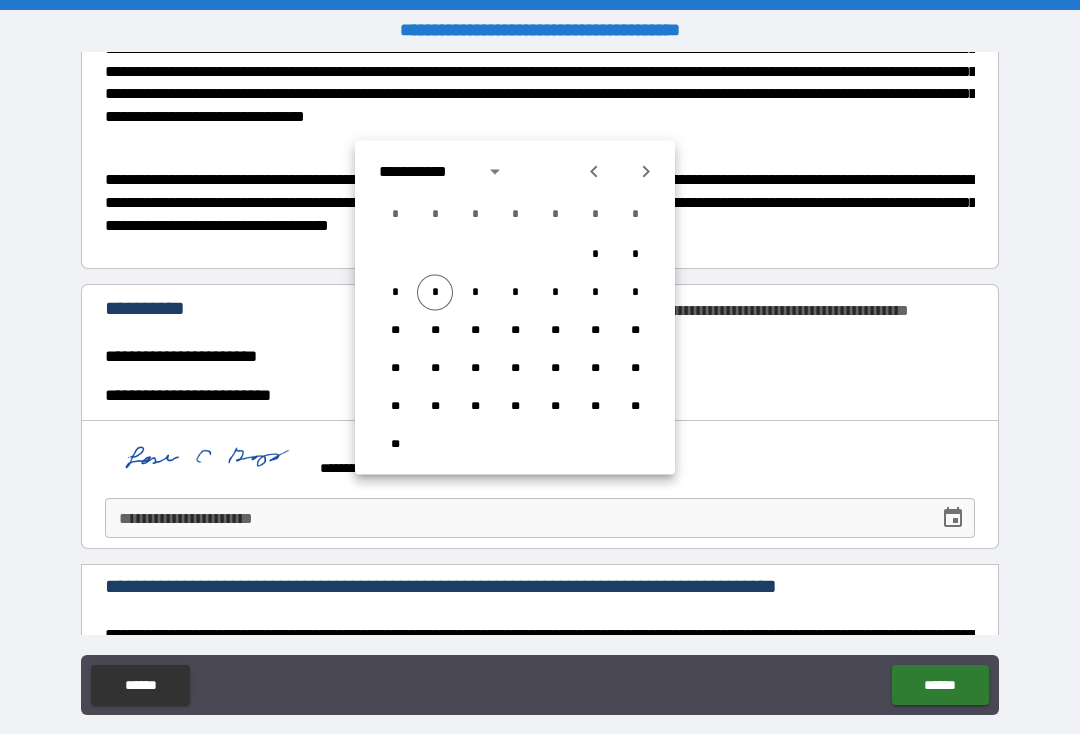 click on "*" at bounding box center [435, 293] 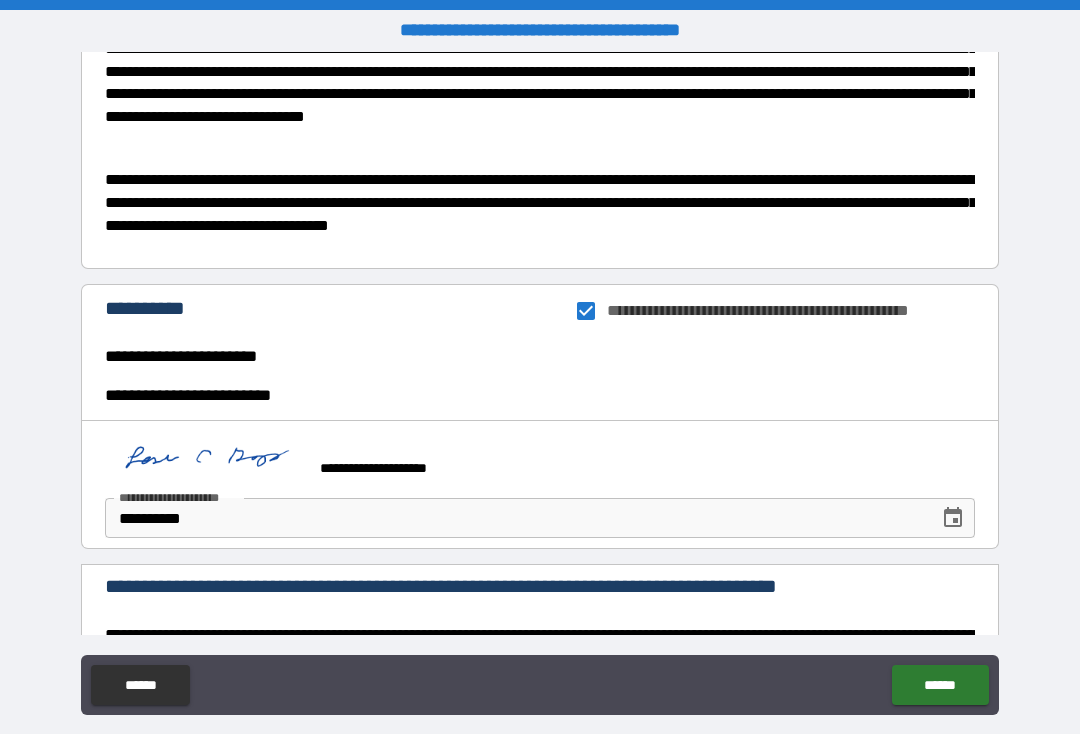 type on "**********" 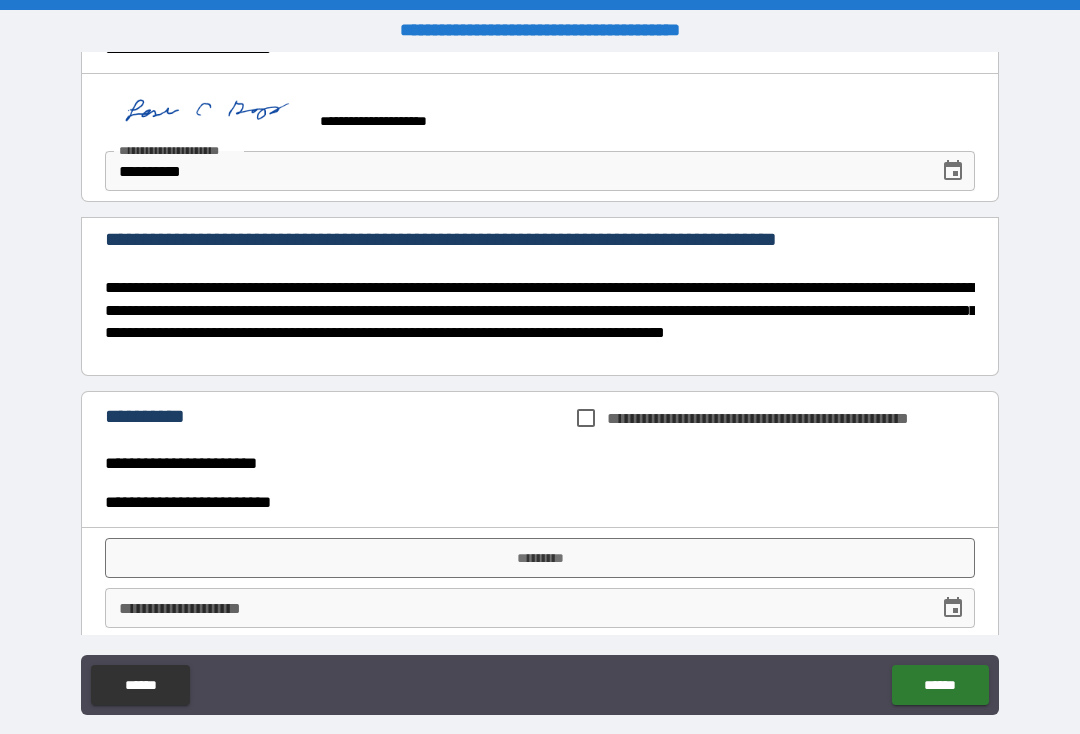 scroll, scrollTop: 2549, scrollLeft: 0, axis: vertical 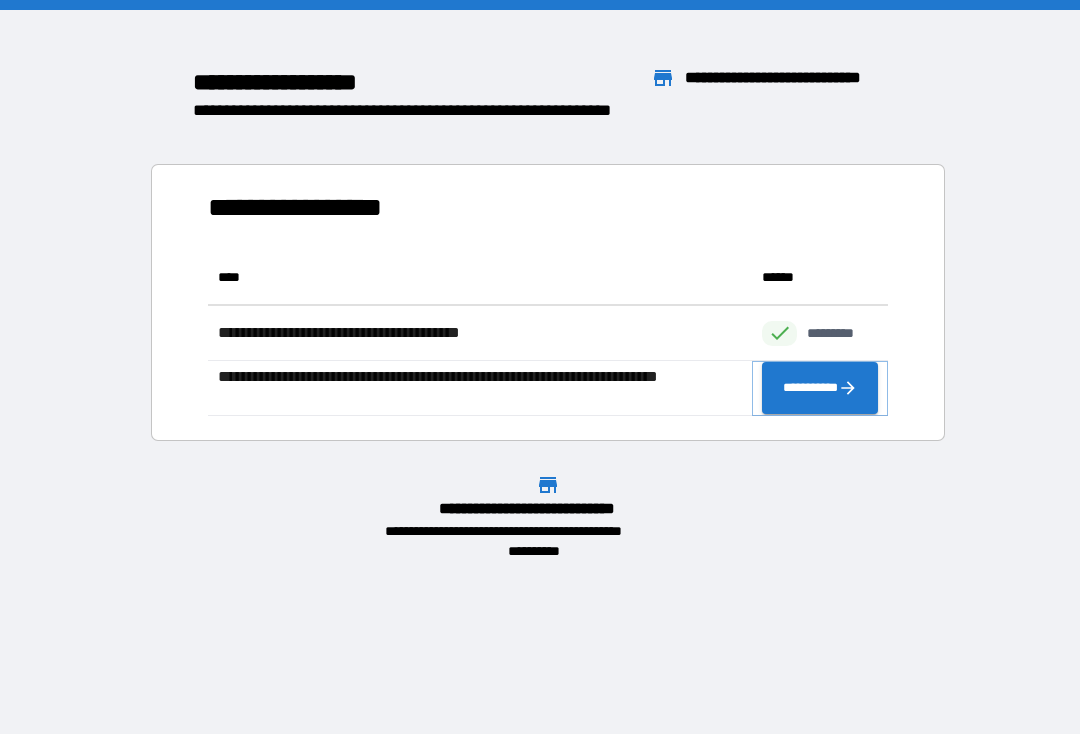 click on "**********" at bounding box center (820, 388) 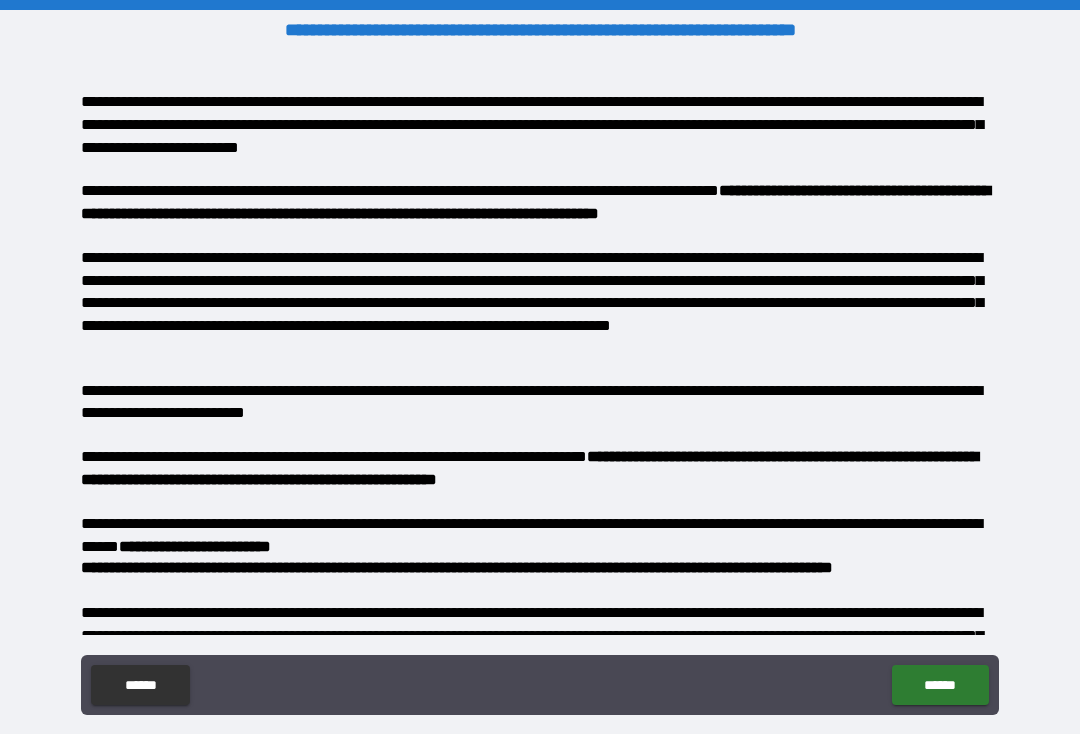 scroll, scrollTop: 242, scrollLeft: 0, axis: vertical 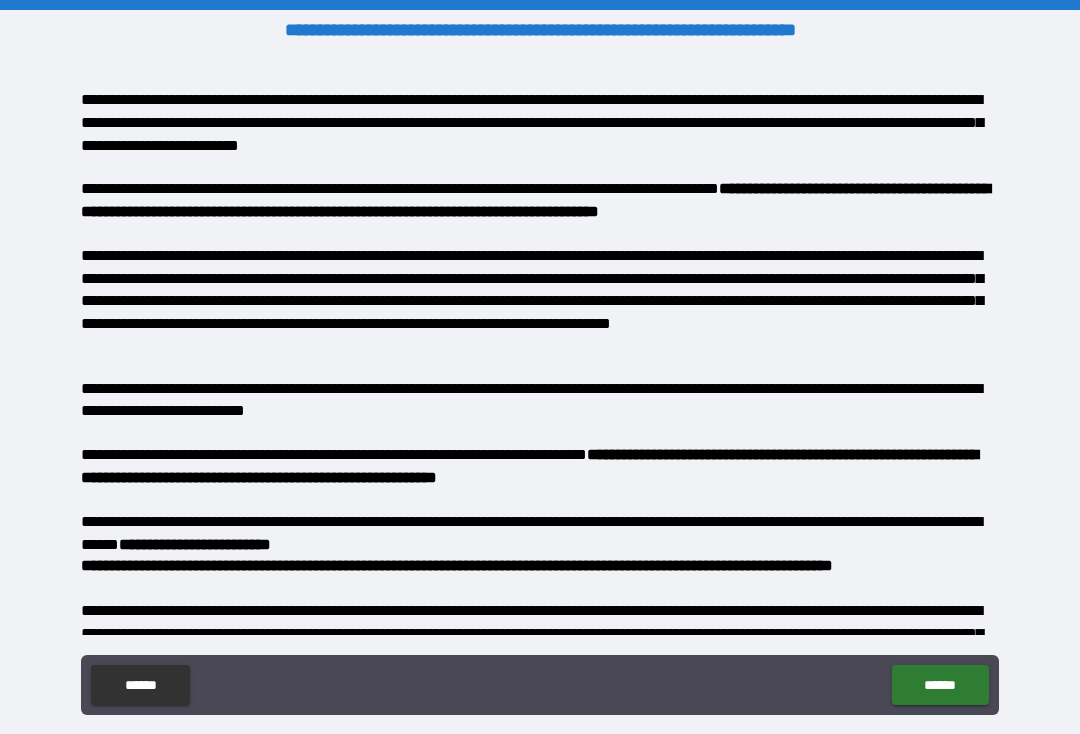 click on "**********" at bounding box center (540, 386) 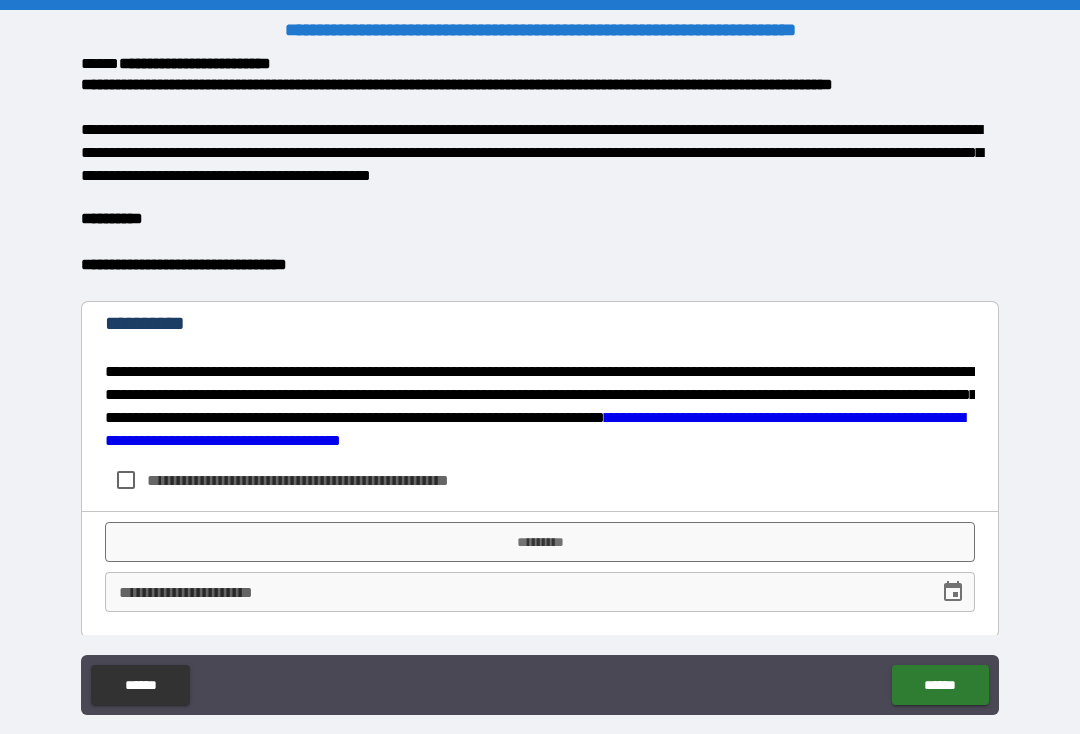 scroll, scrollTop: 722, scrollLeft: 0, axis: vertical 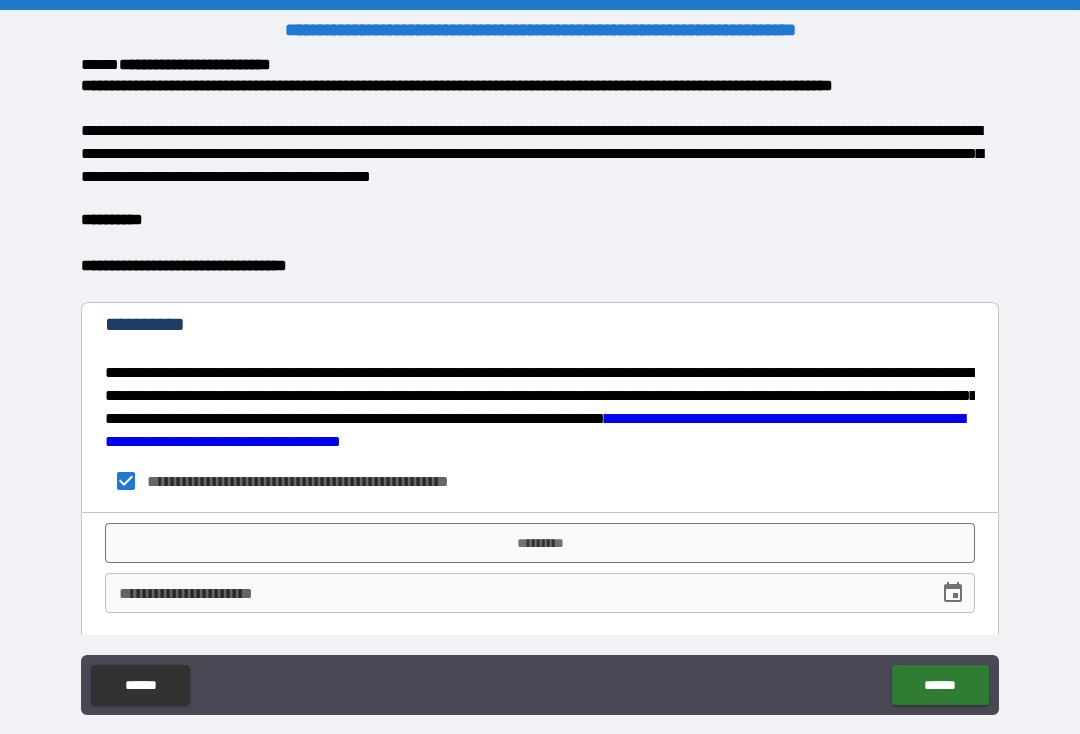click on "*********" at bounding box center (540, 543) 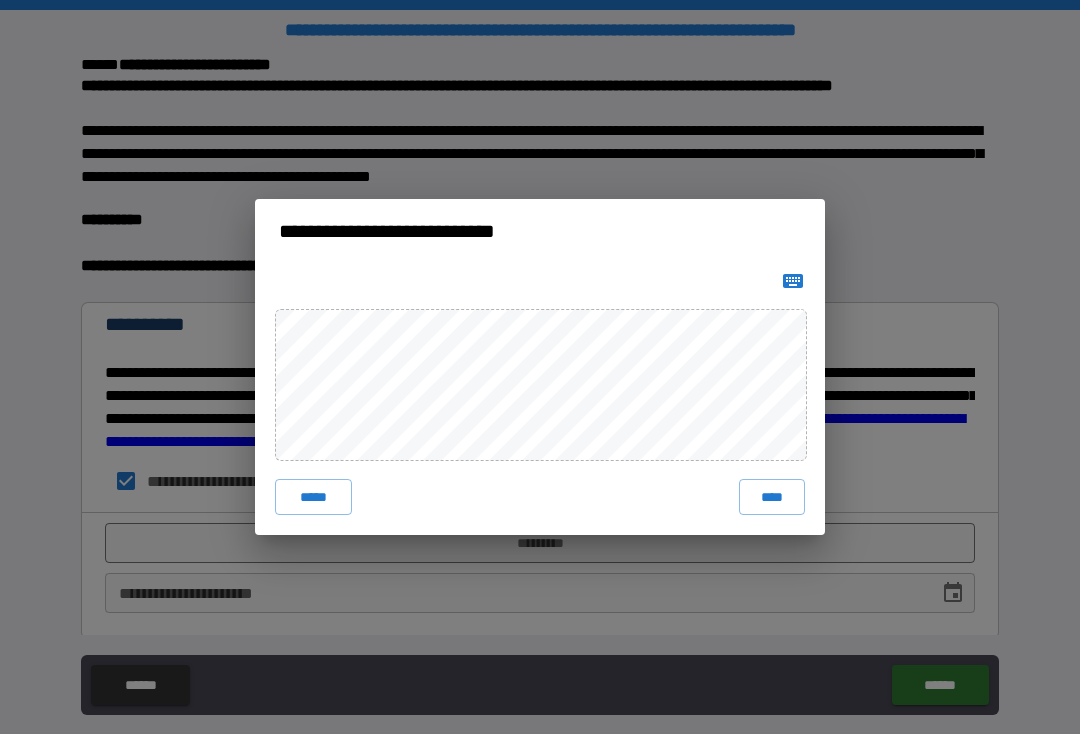 click on "****" at bounding box center (772, 497) 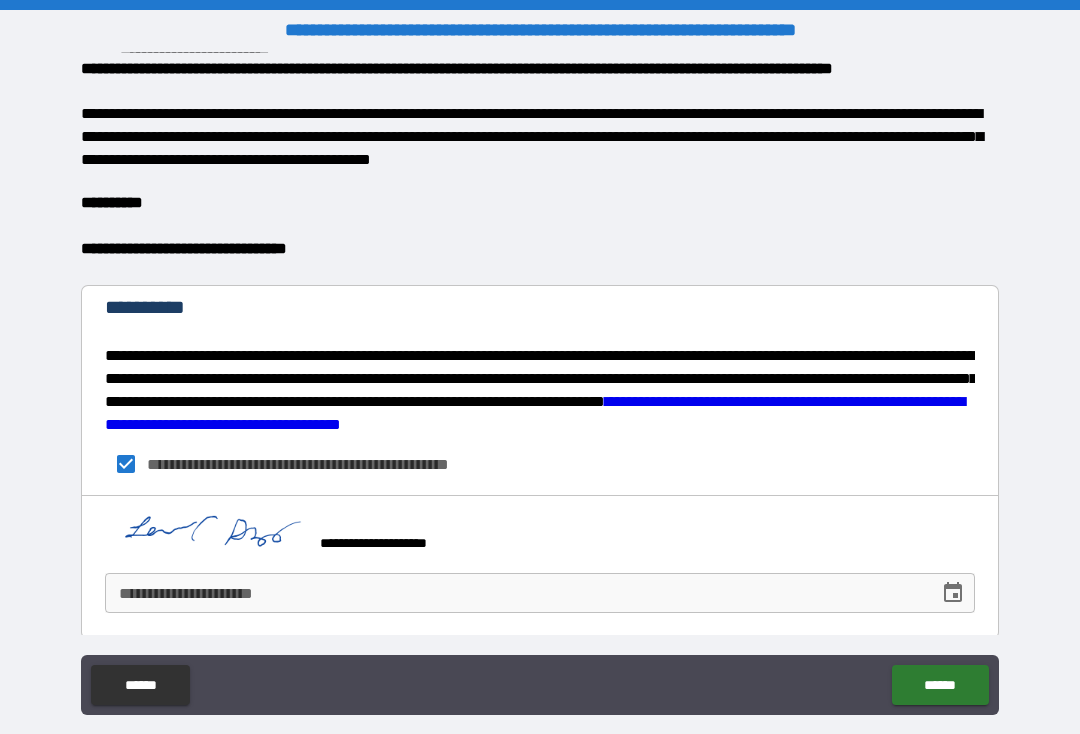 scroll, scrollTop: 739, scrollLeft: 0, axis: vertical 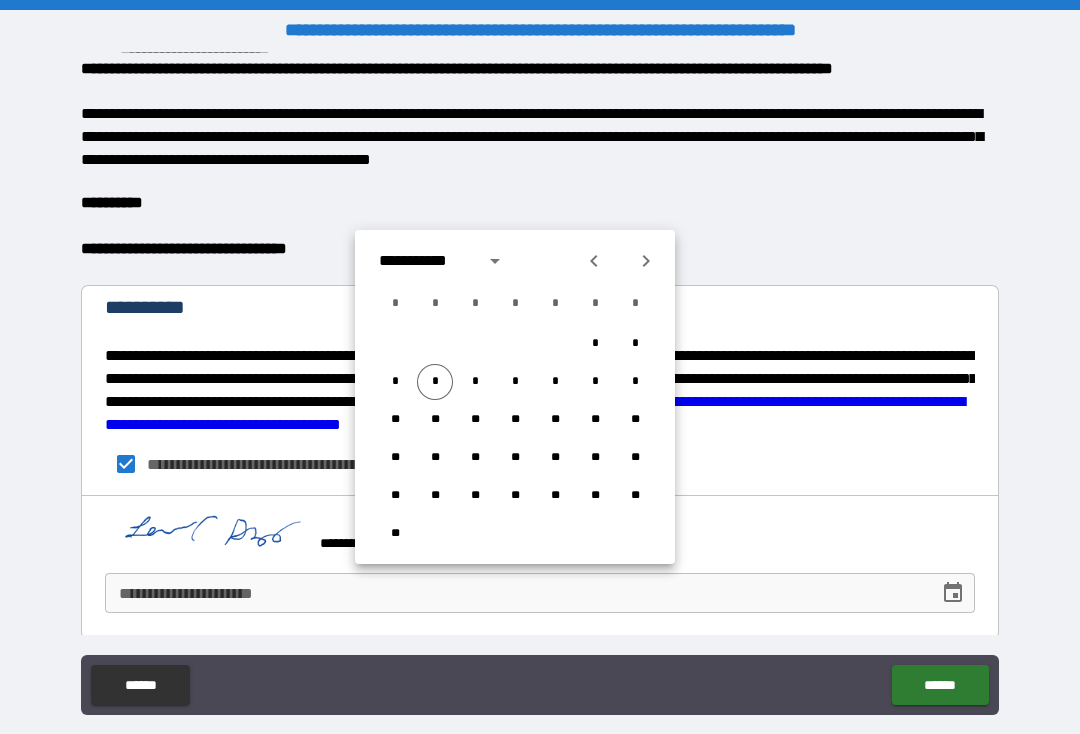 click on "*" at bounding box center (435, 382) 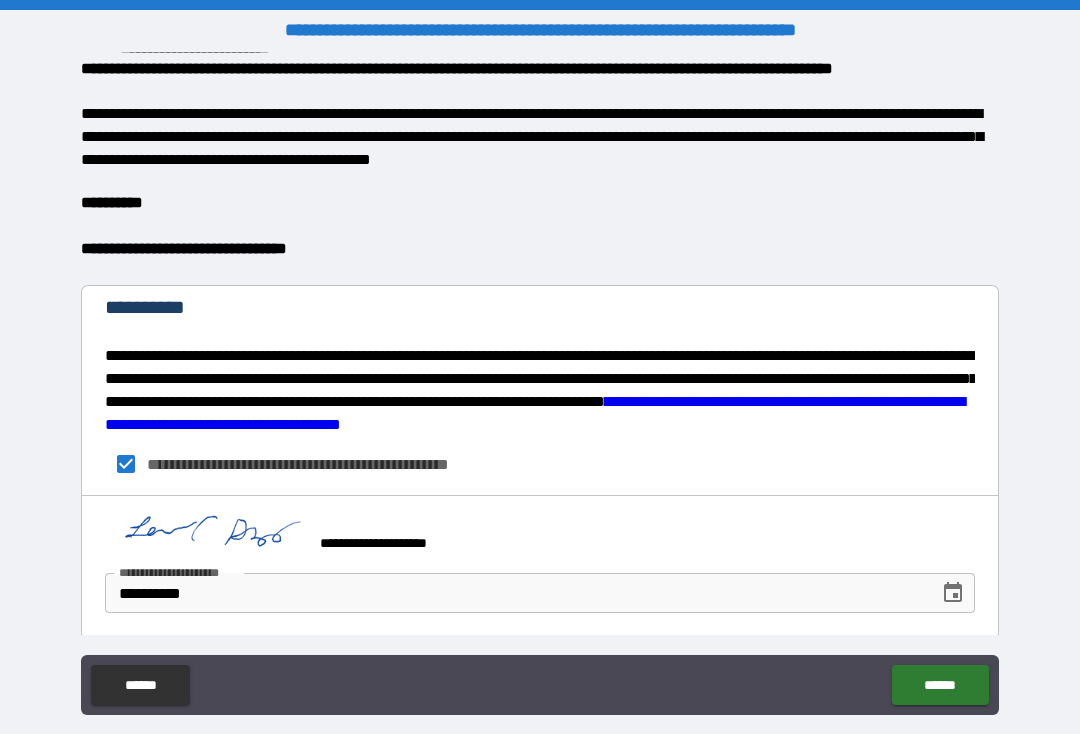 click on "******" at bounding box center (940, 685) 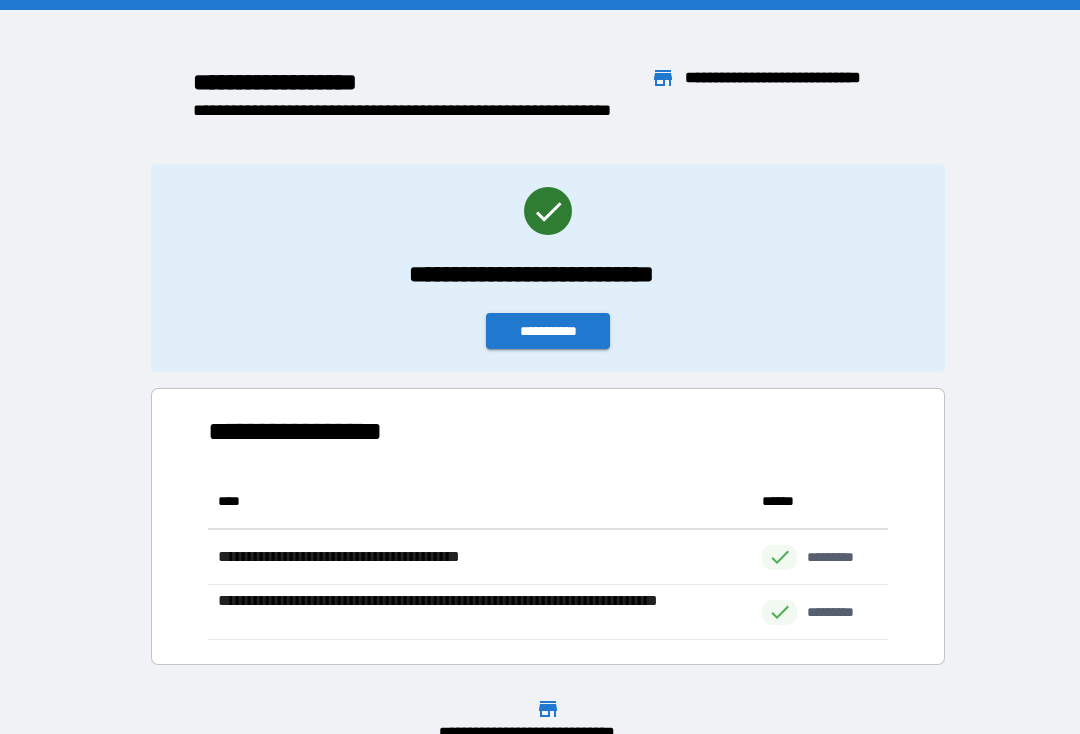 scroll, scrollTop: 1, scrollLeft: 1, axis: both 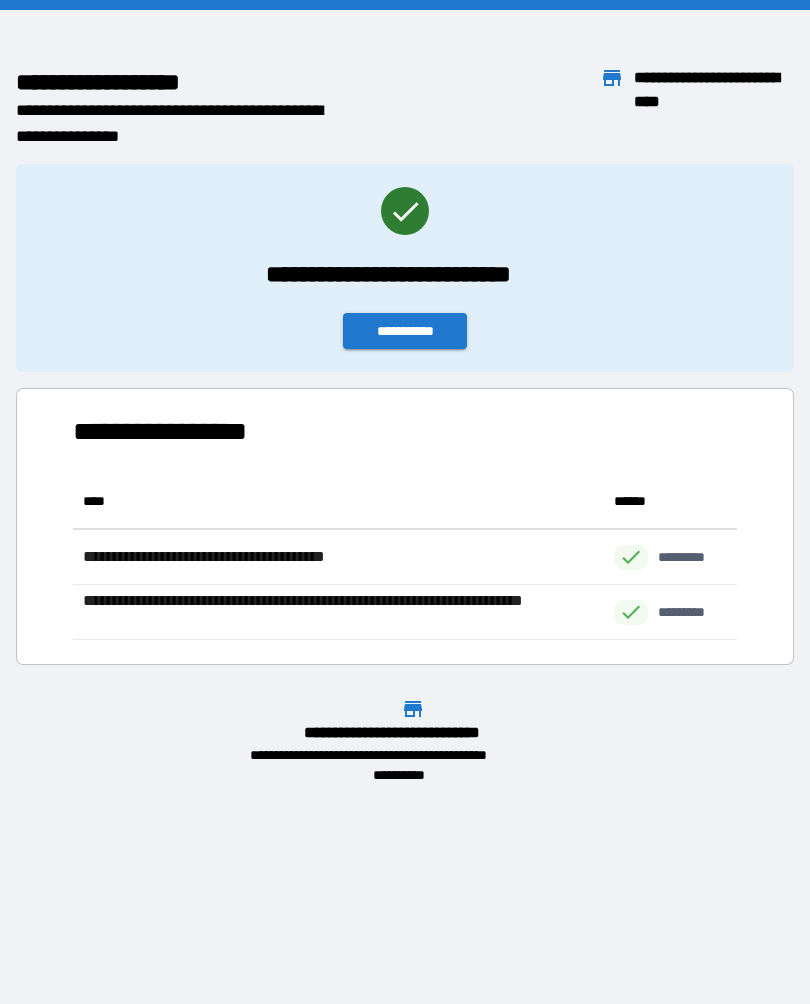 click on "**********" at bounding box center [405, 331] 